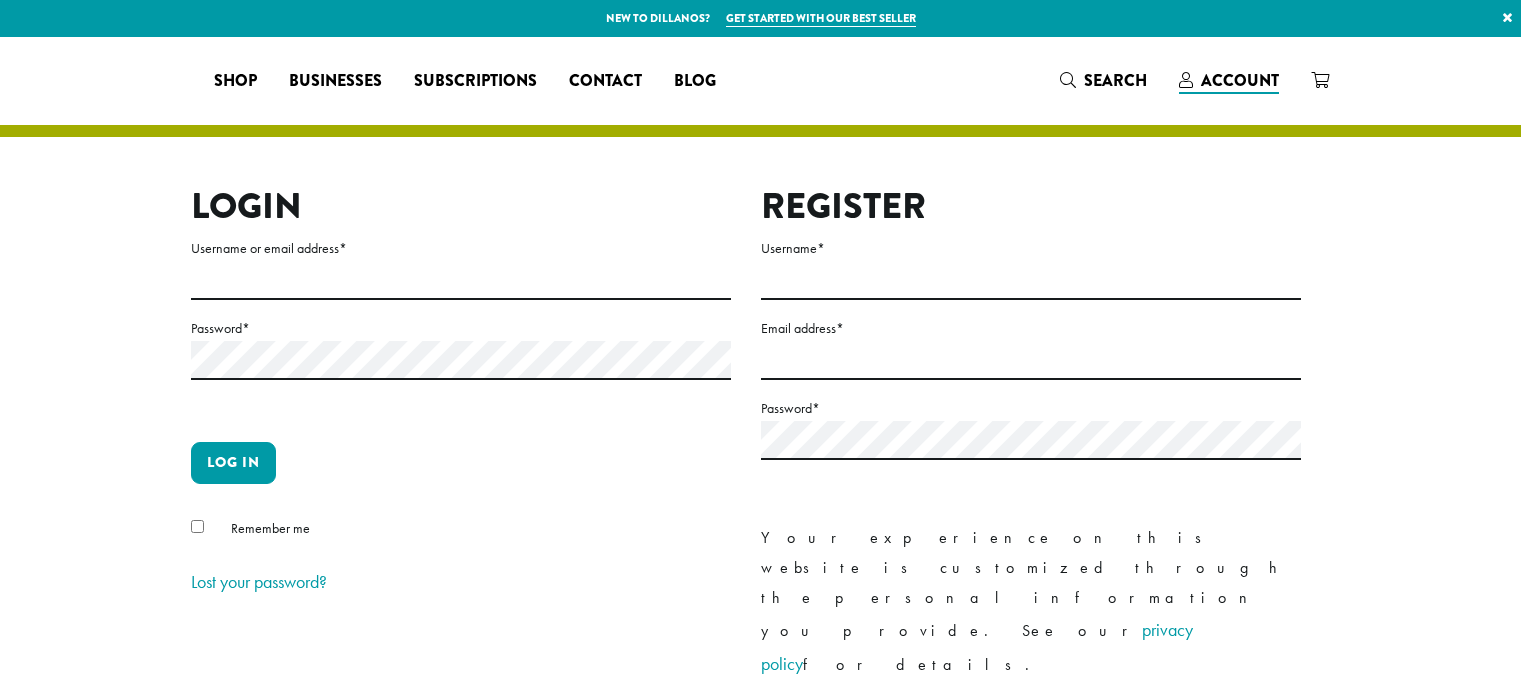 scroll, scrollTop: 0, scrollLeft: 0, axis: both 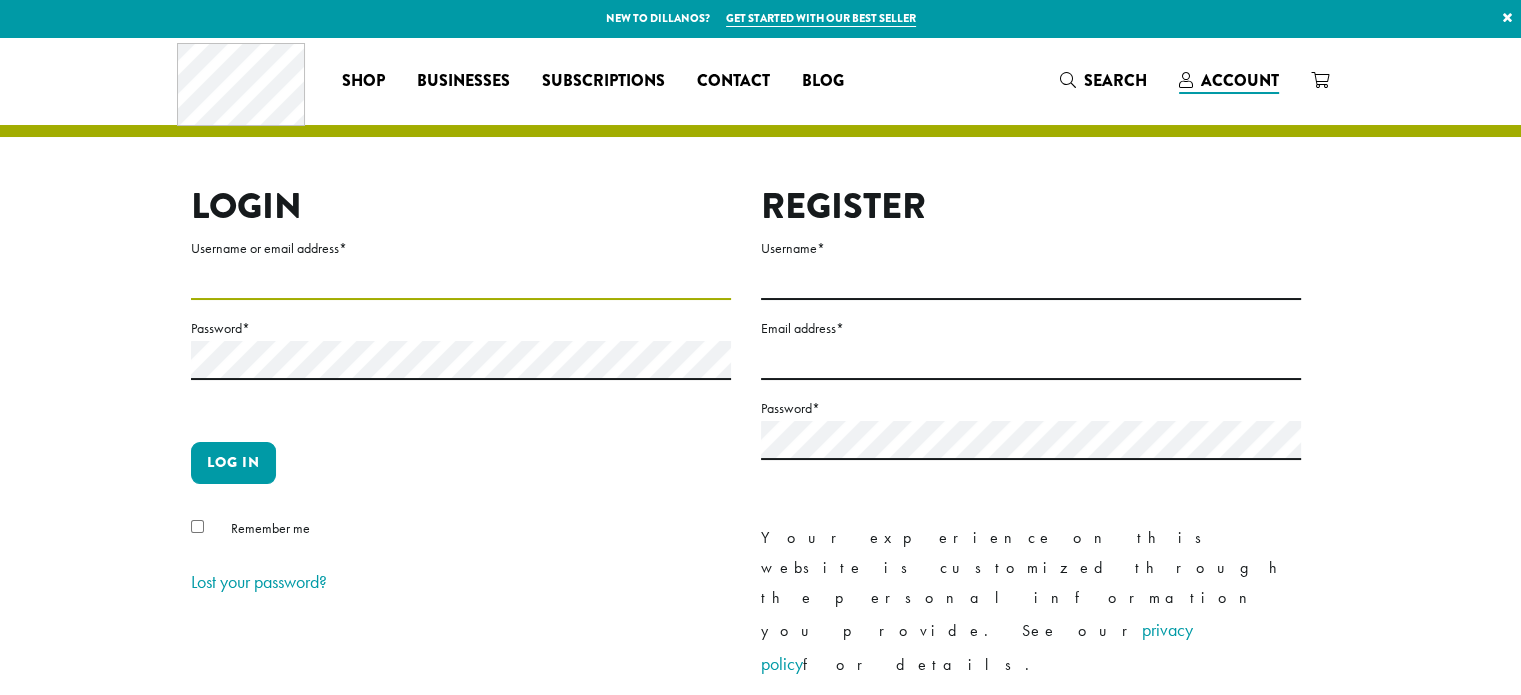 click on "Username or email address  *" at bounding box center [461, 280] 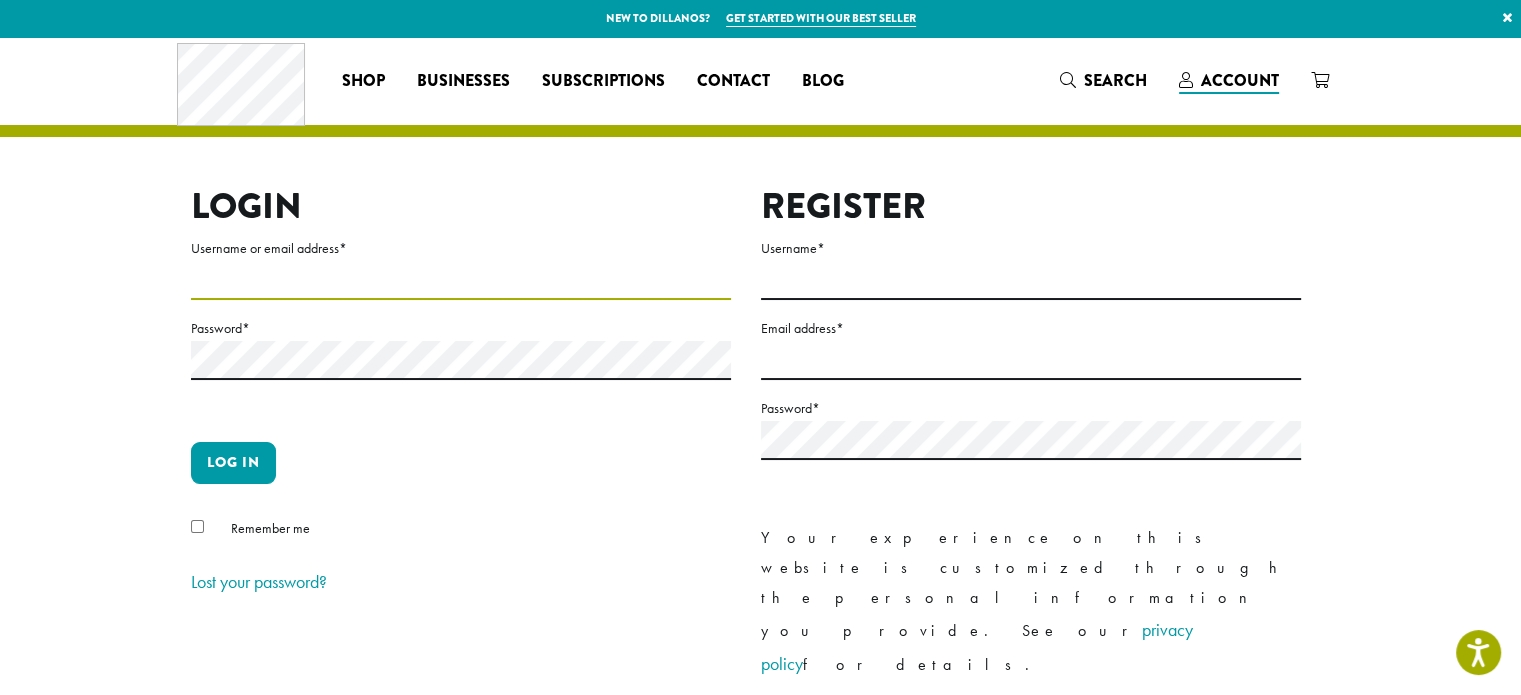 type on "**********" 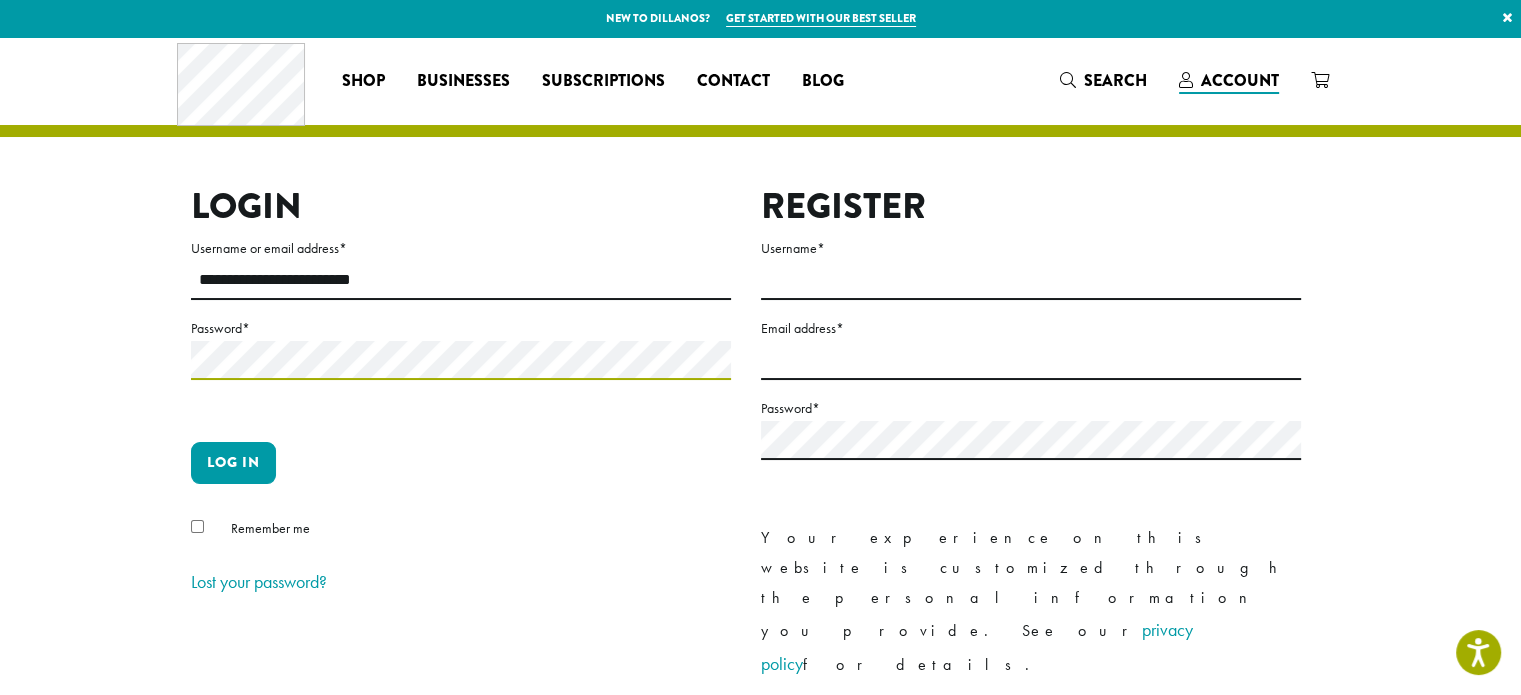 click on "Log in" at bounding box center [233, 463] 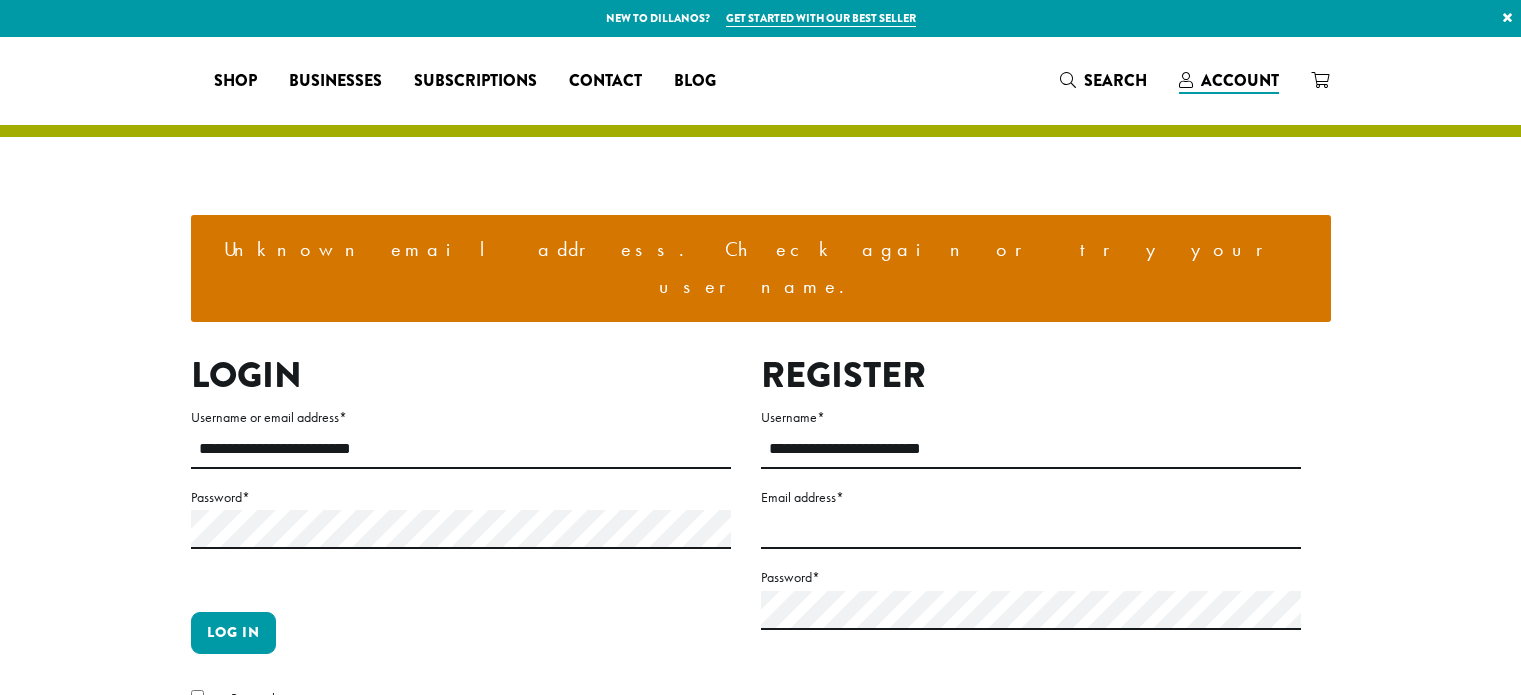 scroll, scrollTop: 0, scrollLeft: 0, axis: both 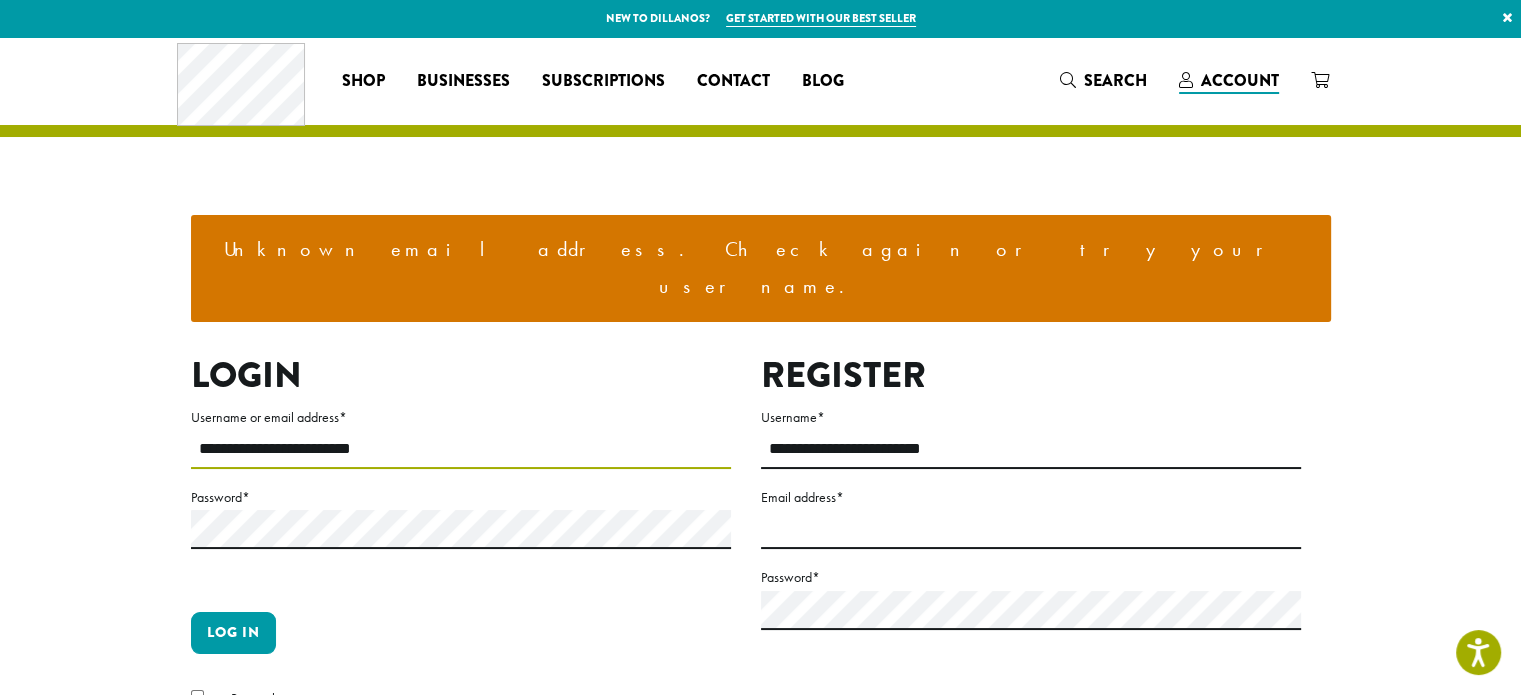 click on "**********" at bounding box center (461, 449) 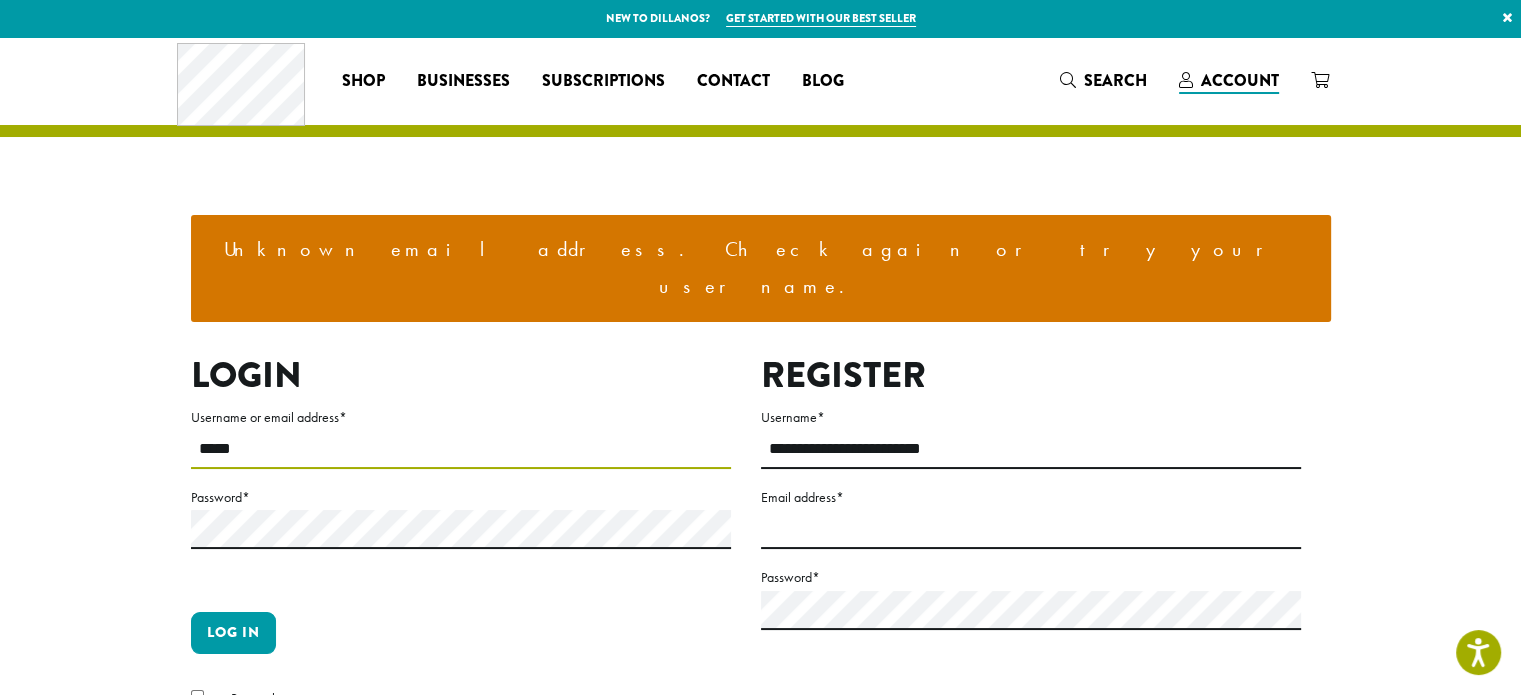 type on "**********" 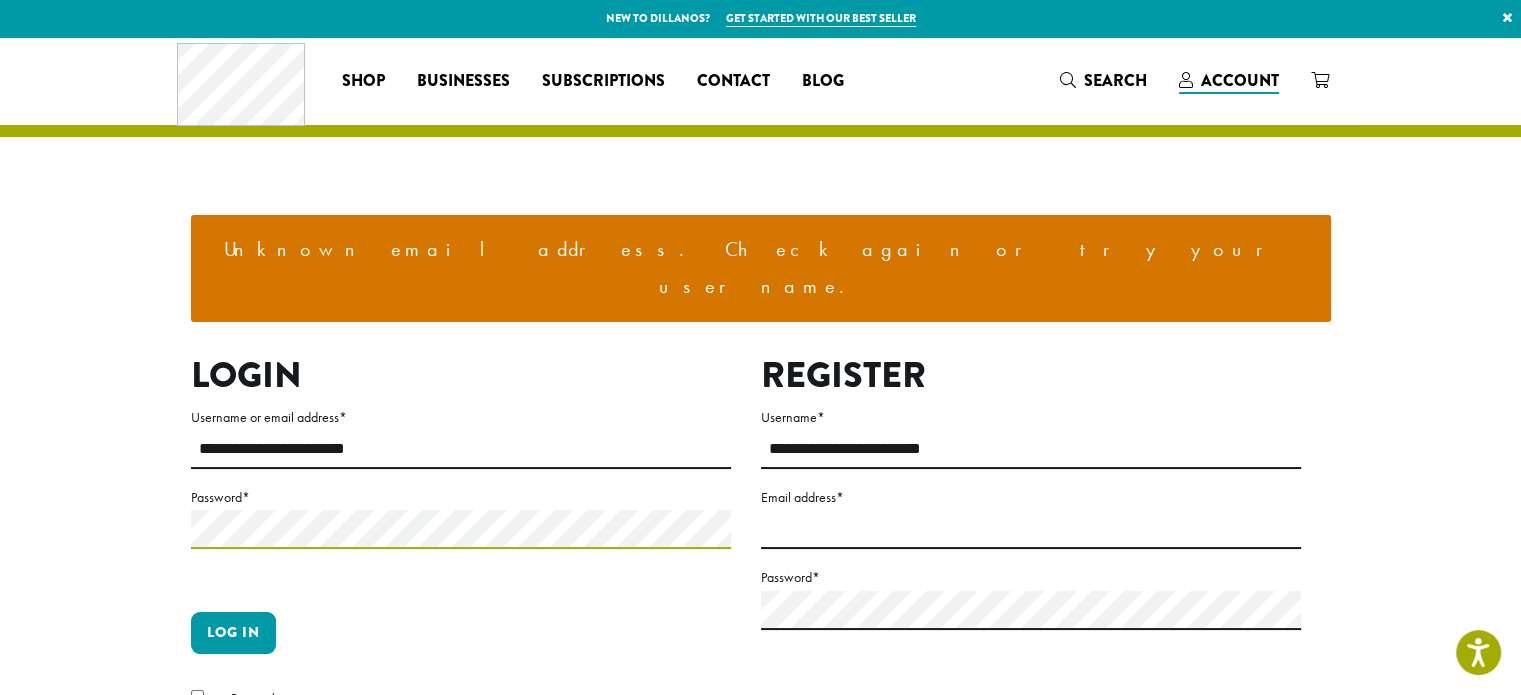 click on "Log in" at bounding box center (233, 633) 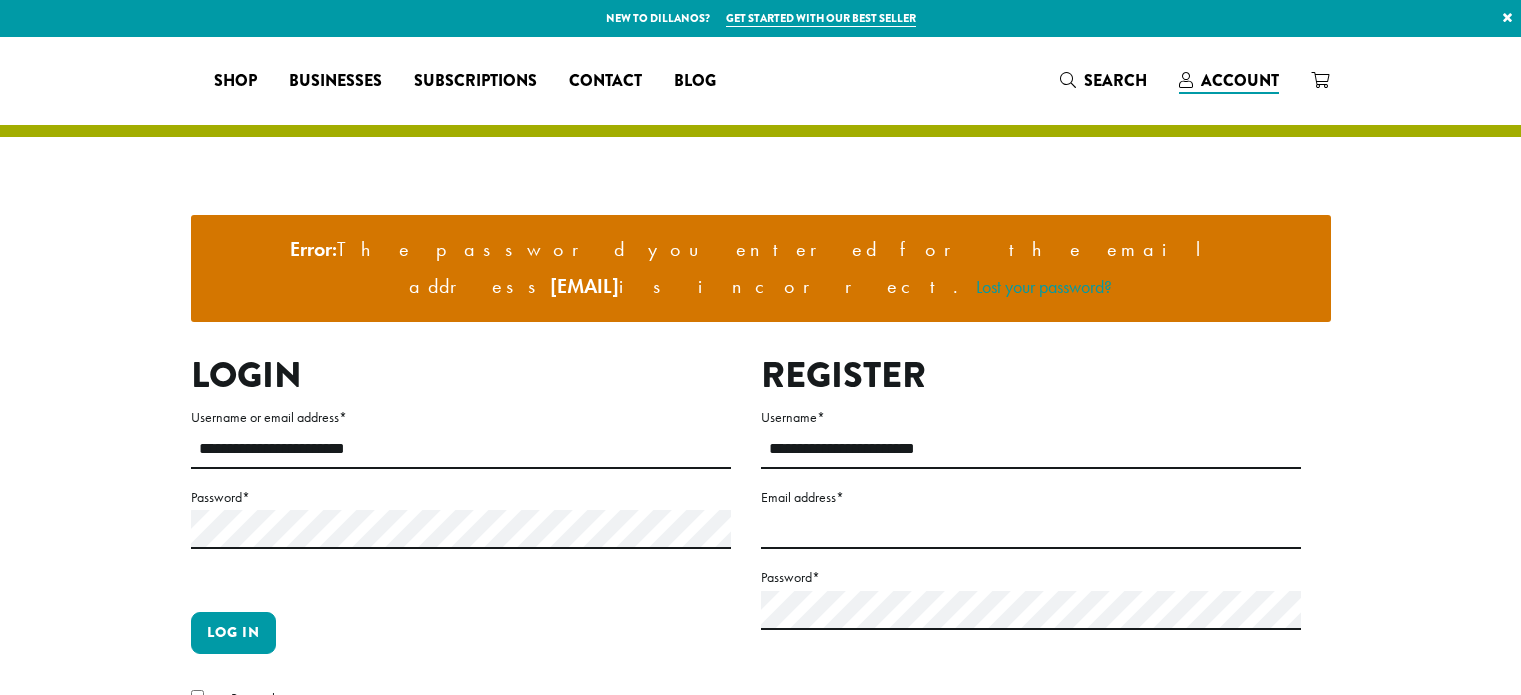 scroll, scrollTop: 0, scrollLeft: 0, axis: both 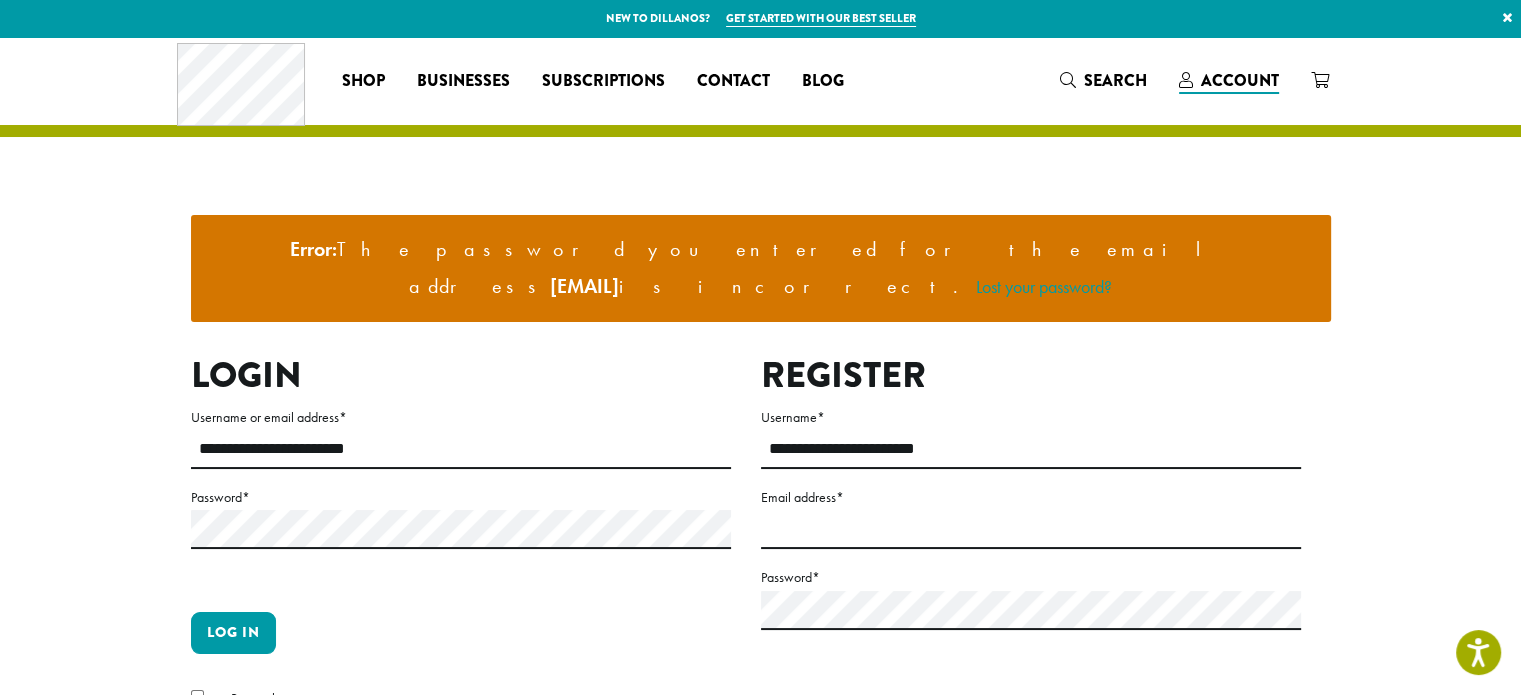 click on "Password  *" at bounding box center (461, 540) 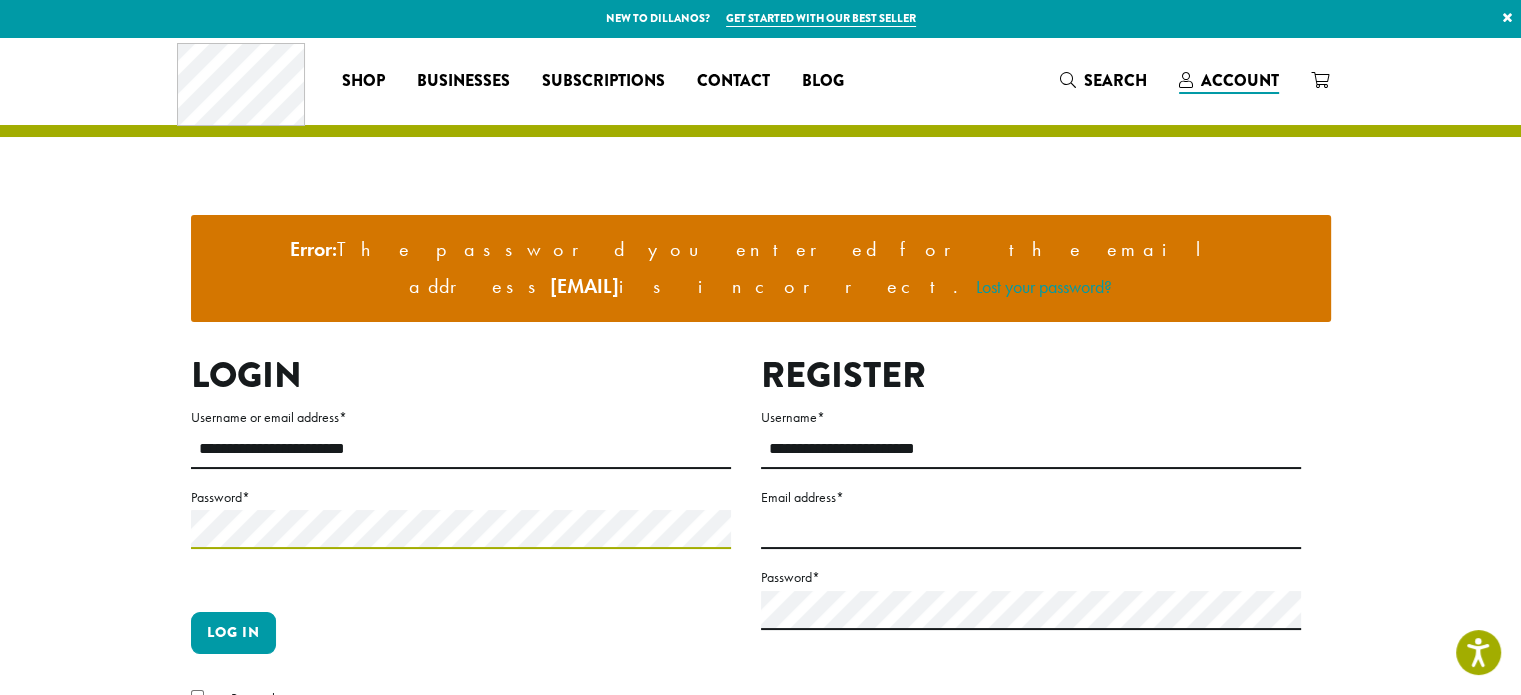 click on "Log in" at bounding box center (233, 633) 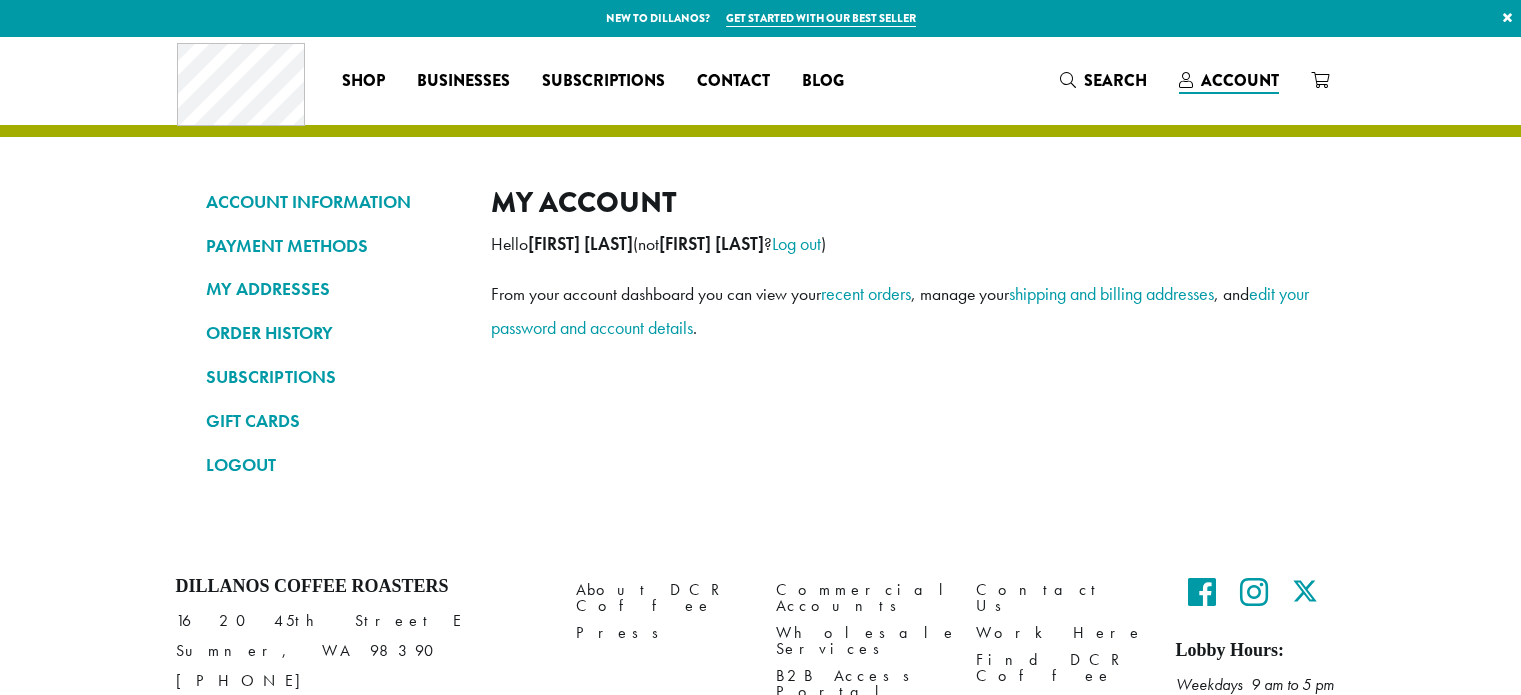 scroll, scrollTop: 0, scrollLeft: 0, axis: both 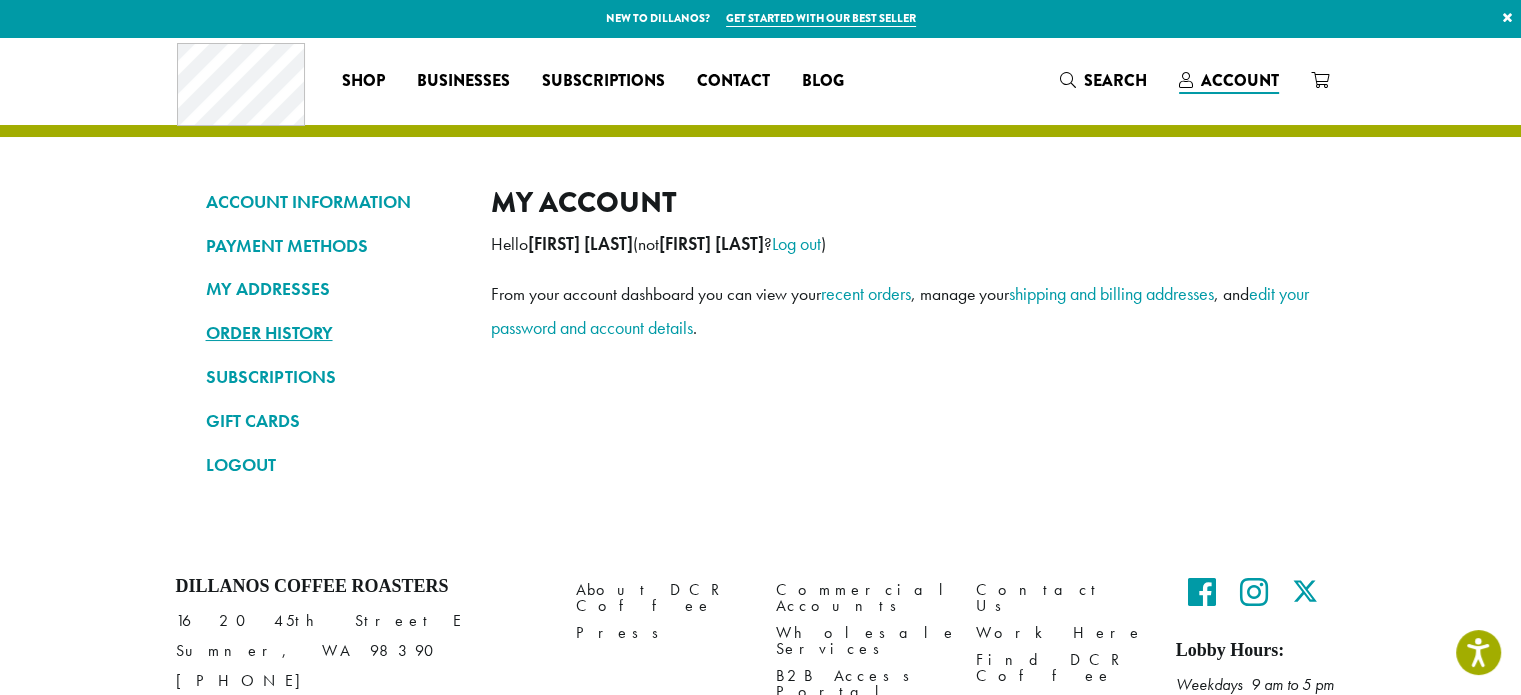 click on "ORDER HISTORY" at bounding box center (333, 333) 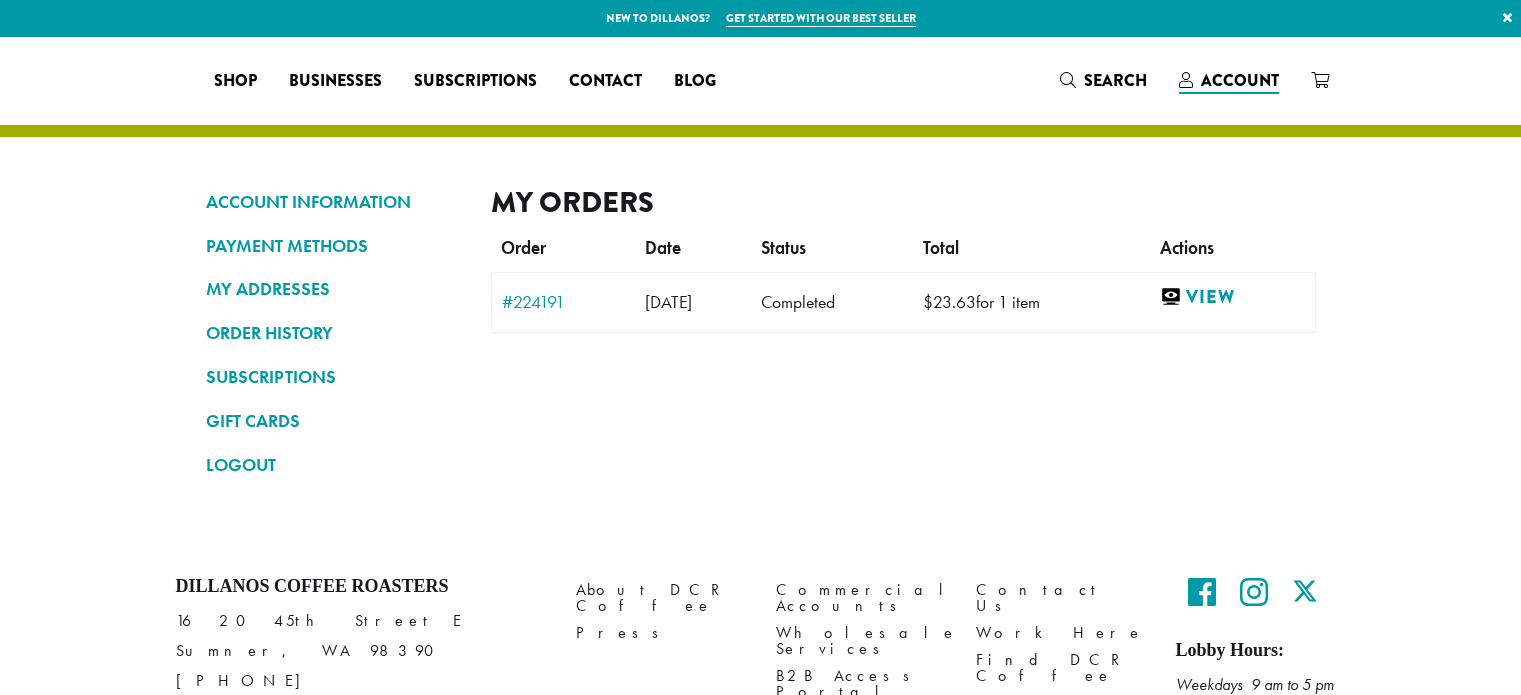 scroll, scrollTop: 0, scrollLeft: 0, axis: both 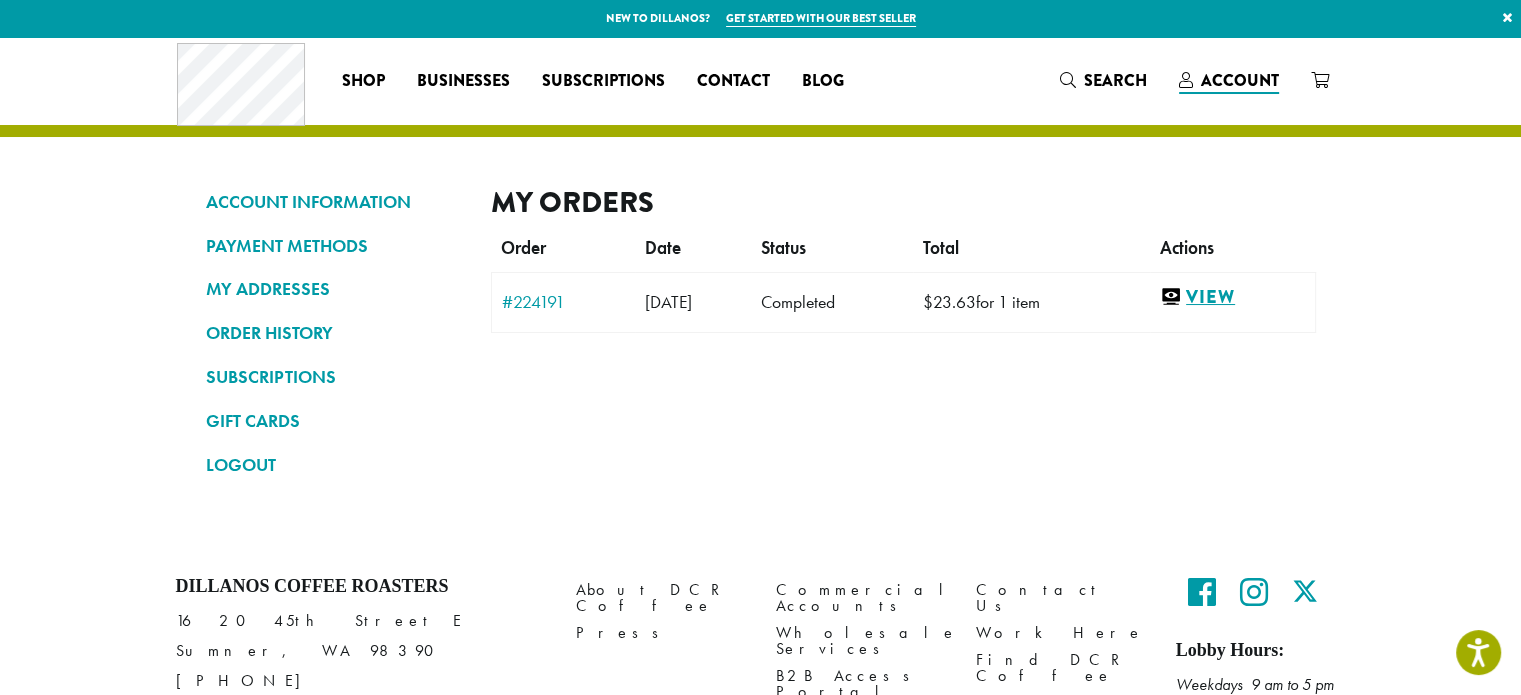 click on "View" at bounding box center [1232, 297] 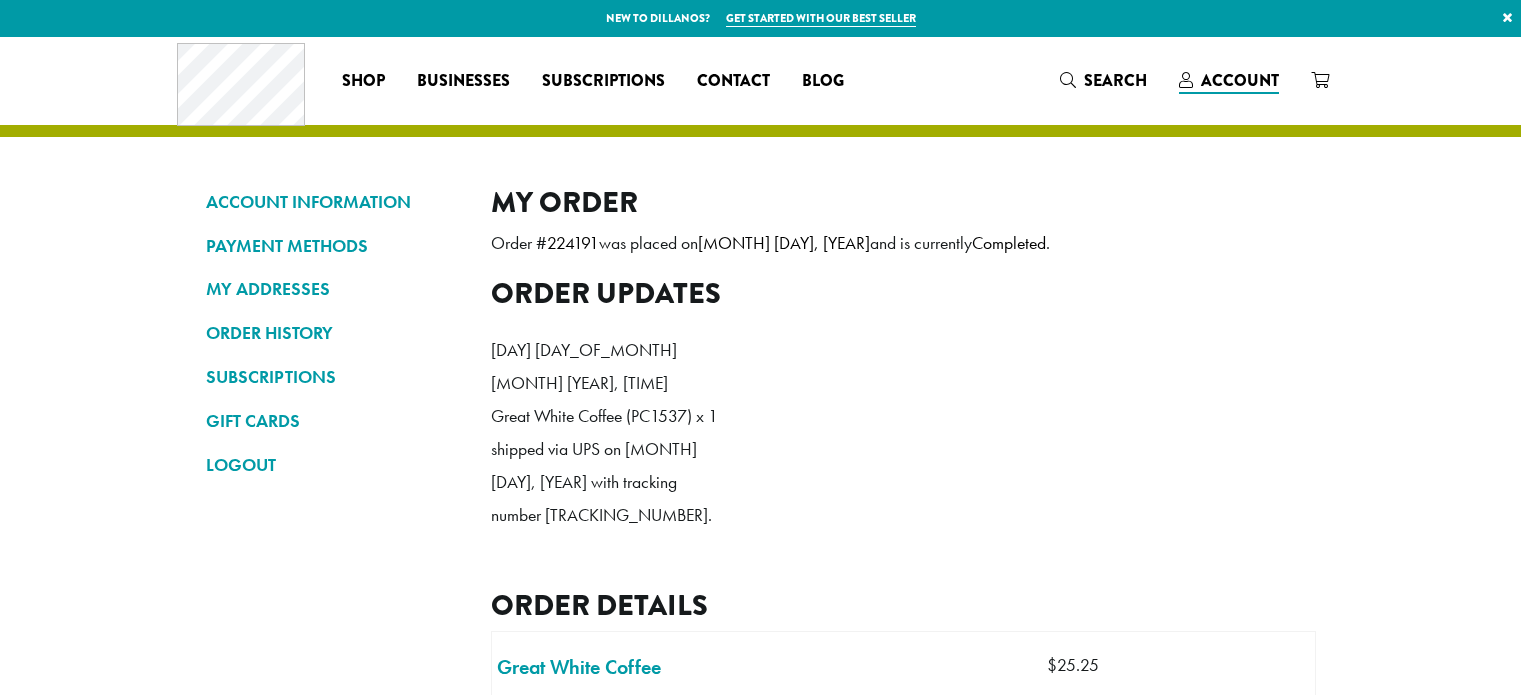 scroll, scrollTop: 0, scrollLeft: 0, axis: both 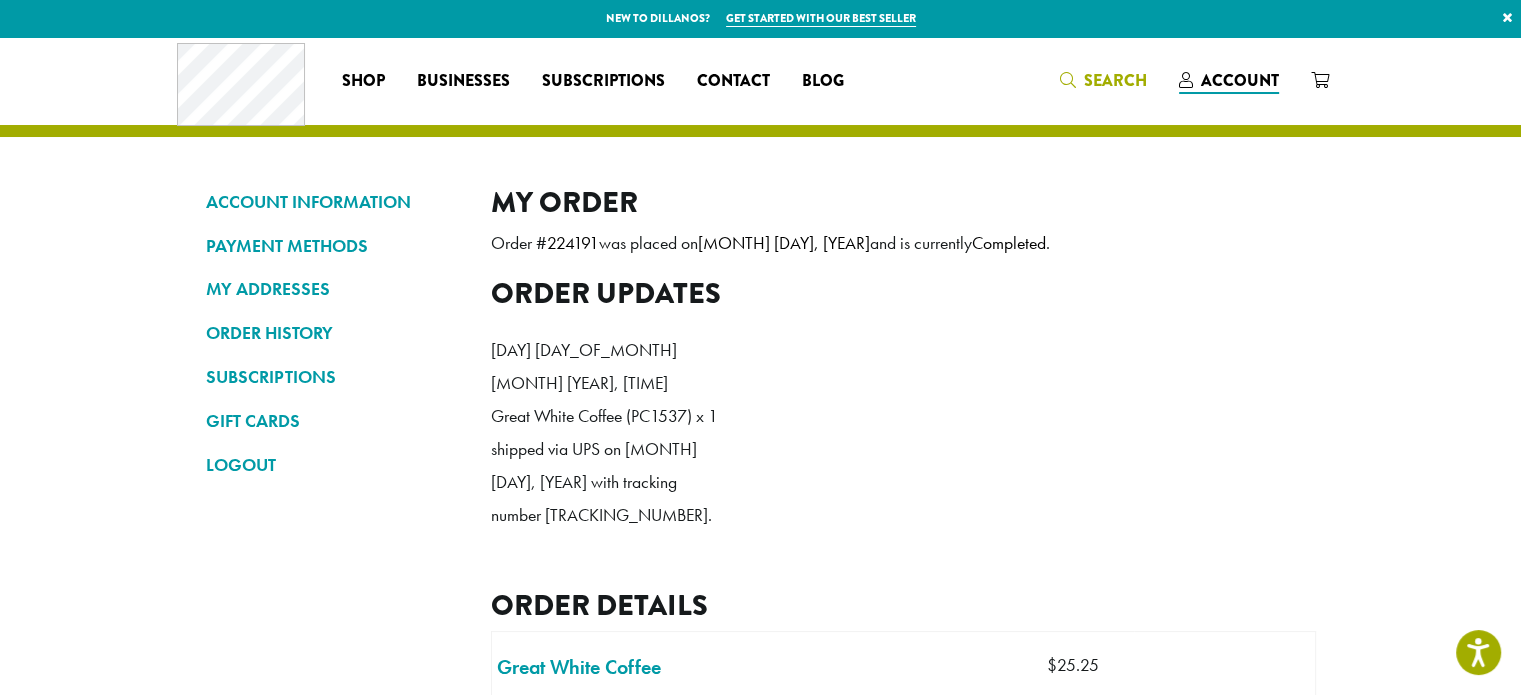 click on "Search" at bounding box center [1103, 80] 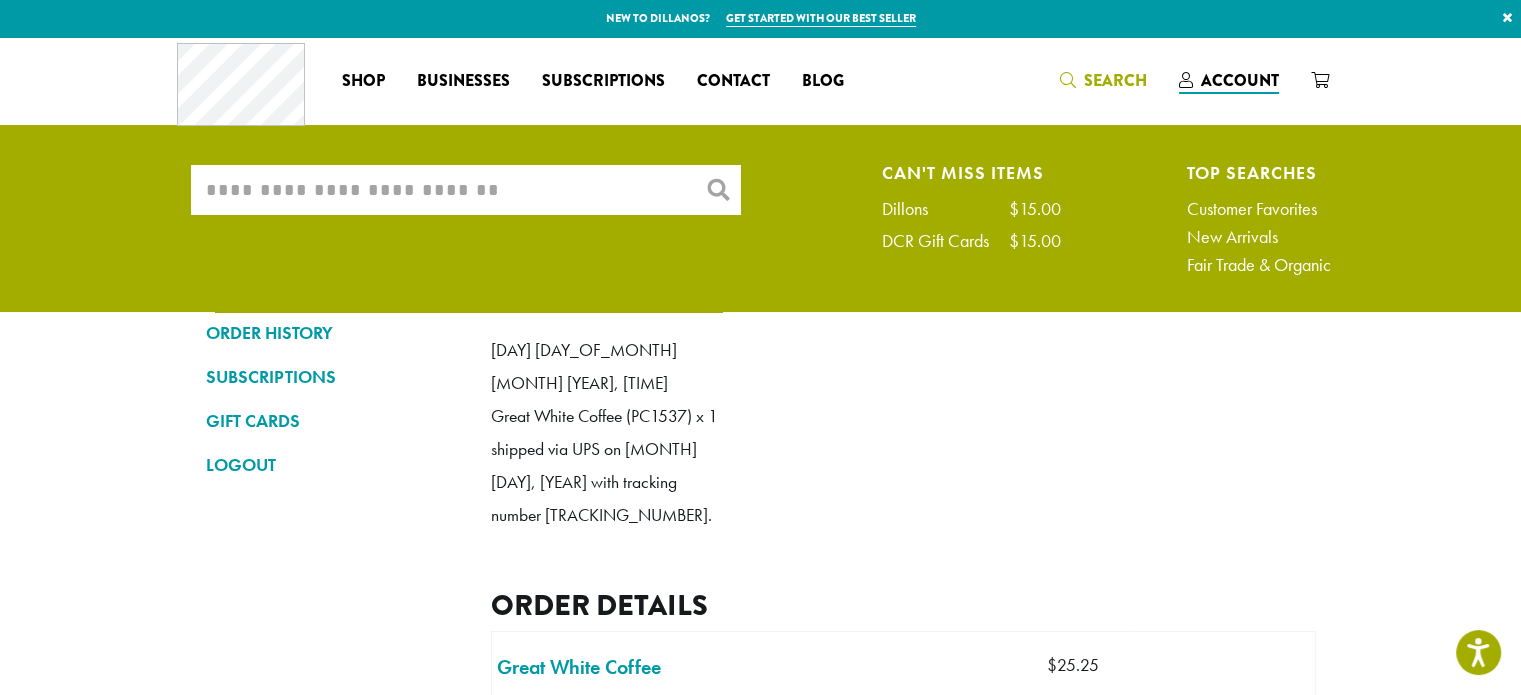 click on "What are you searching for?" at bounding box center [466, 190] 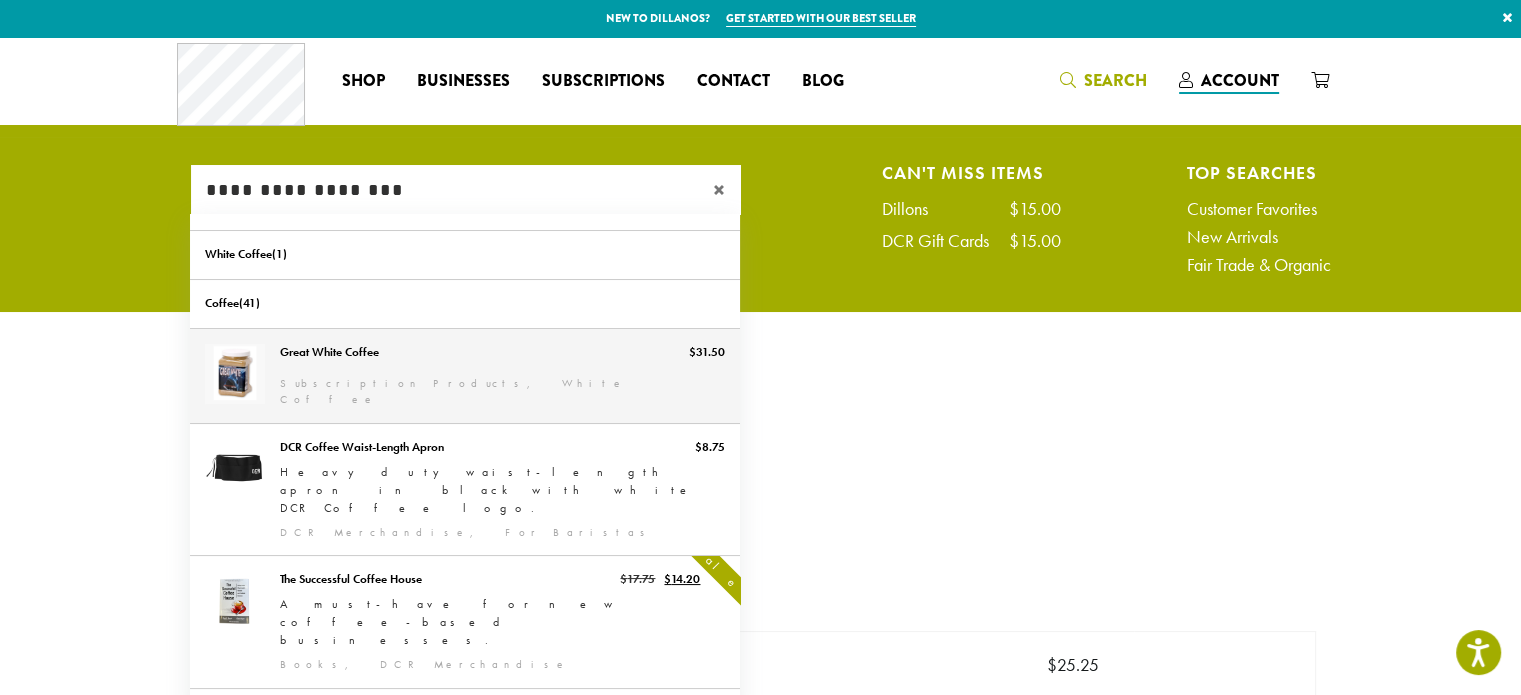 type on "**********" 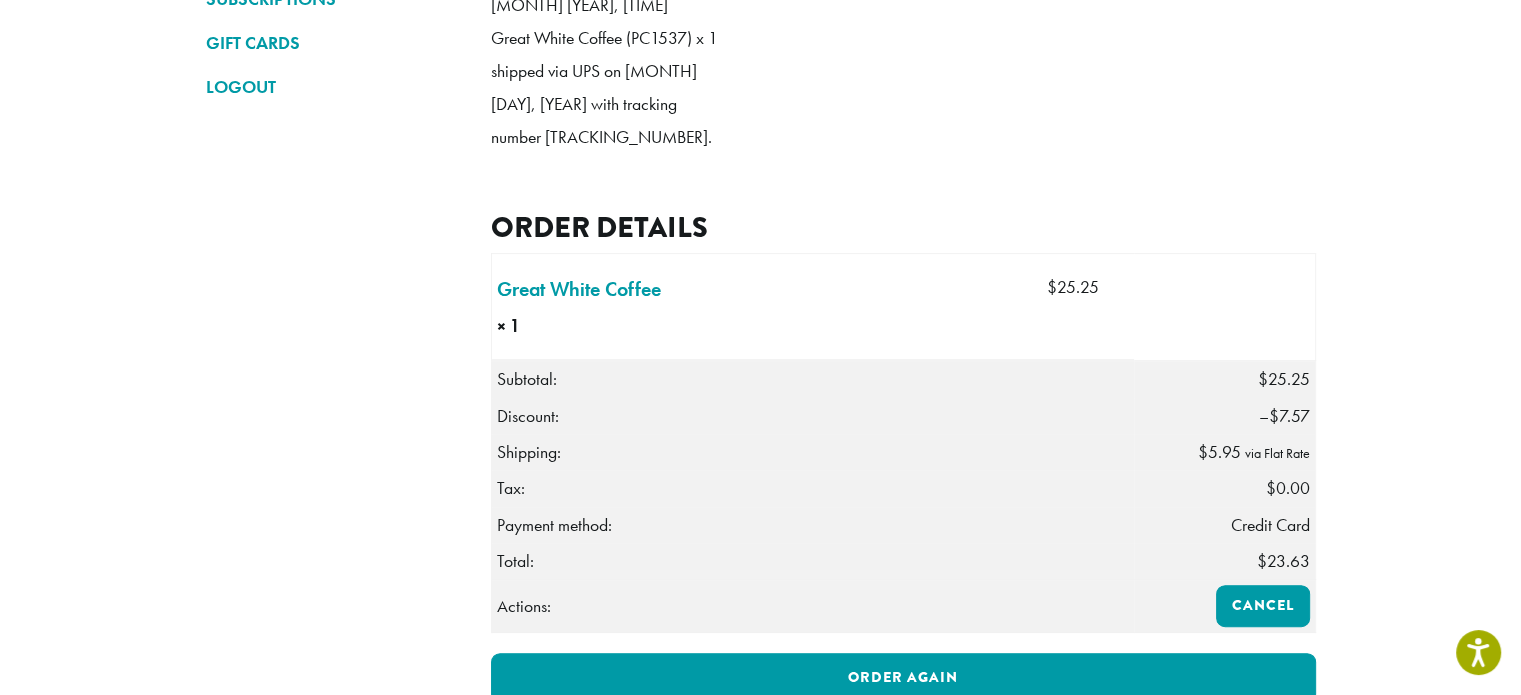 scroll, scrollTop: 428, scrollLeft: 0, axis: vertical 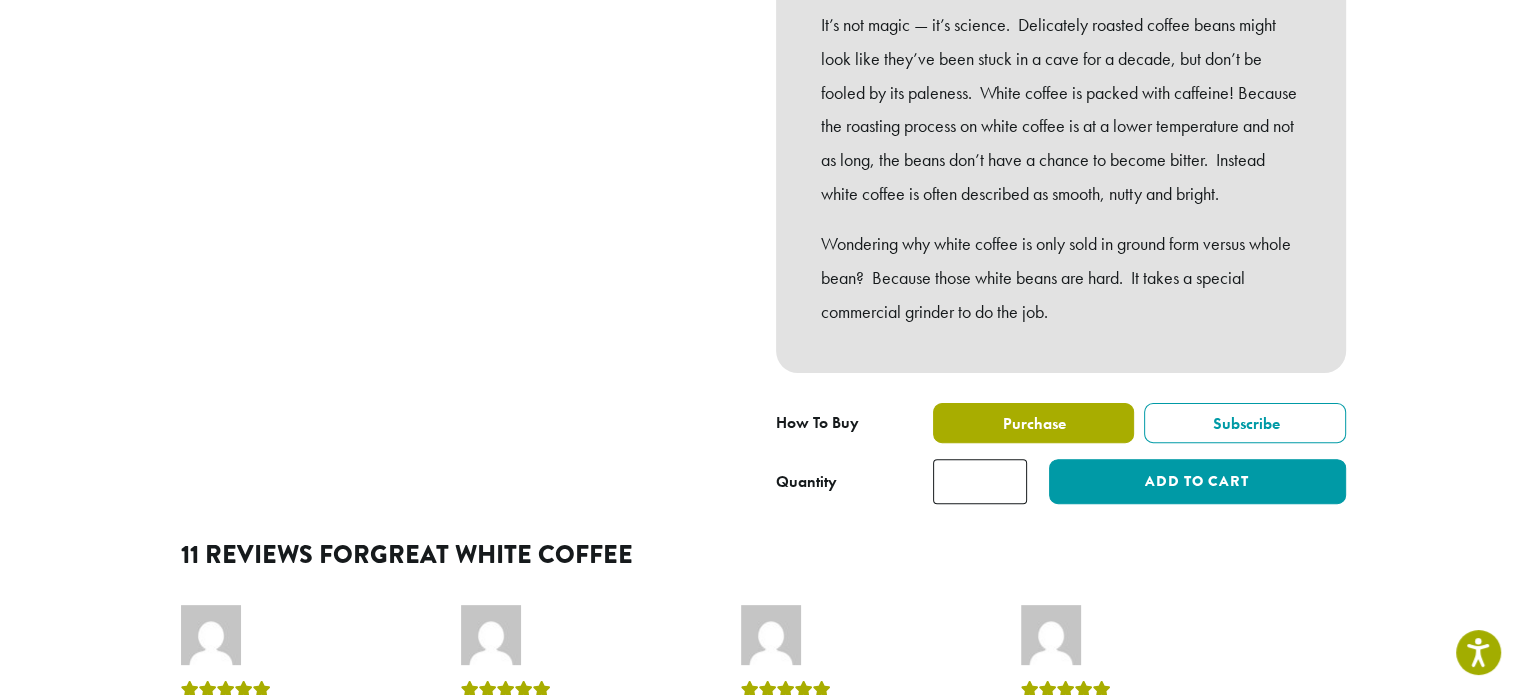 click on "Purchase" at bounding box center (1033, 423) 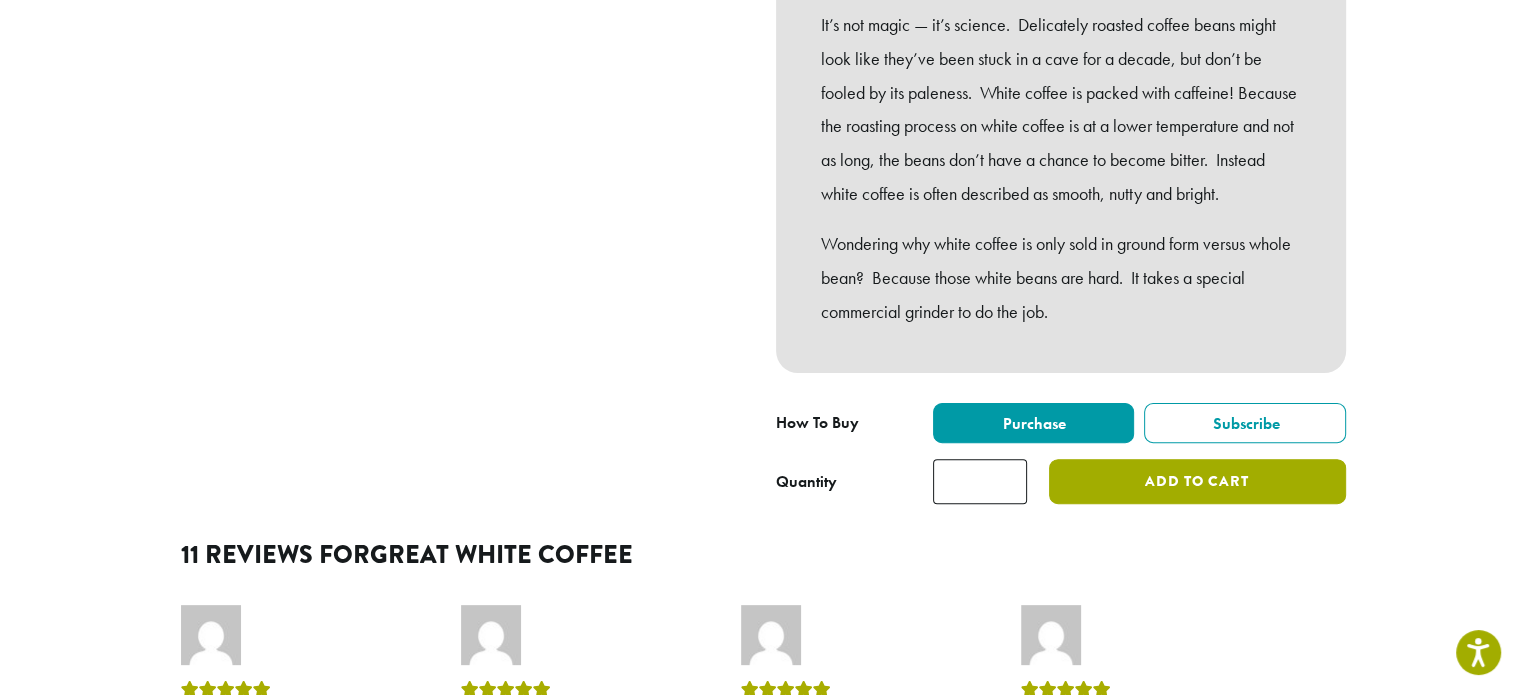 click on "Add to cart" at bounding box center [1197, 481] 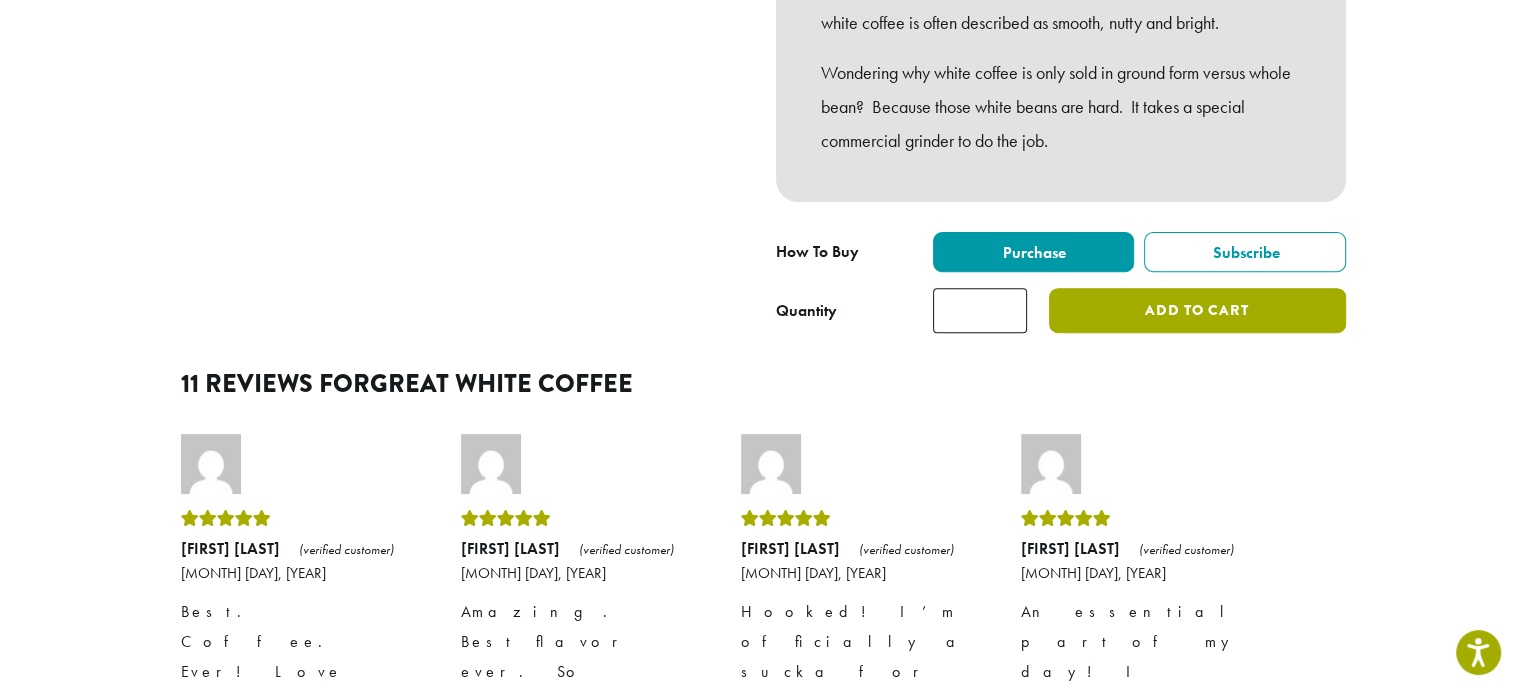 scroll, scrollTop: 786, scrollLeft: 0, axis: vertical 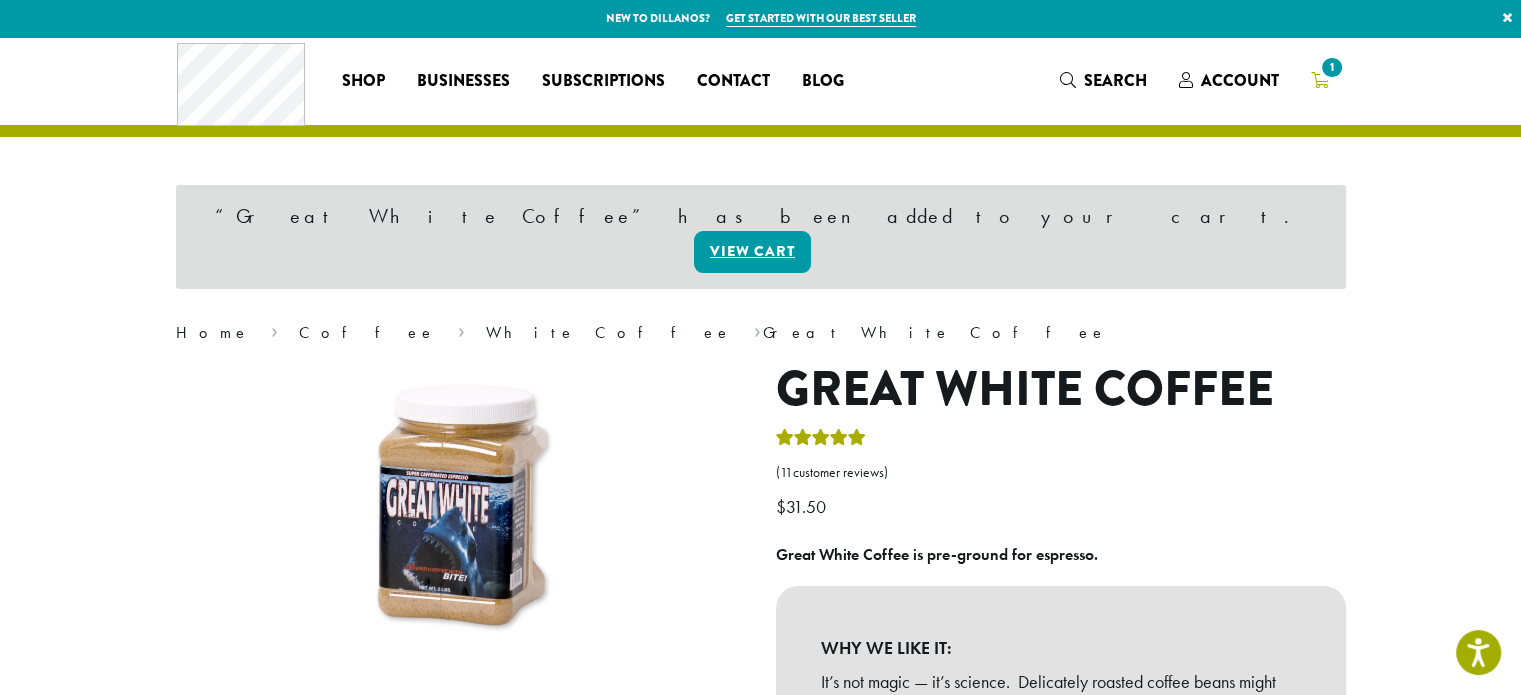 click on "1" at bounding box center (1331, 67) 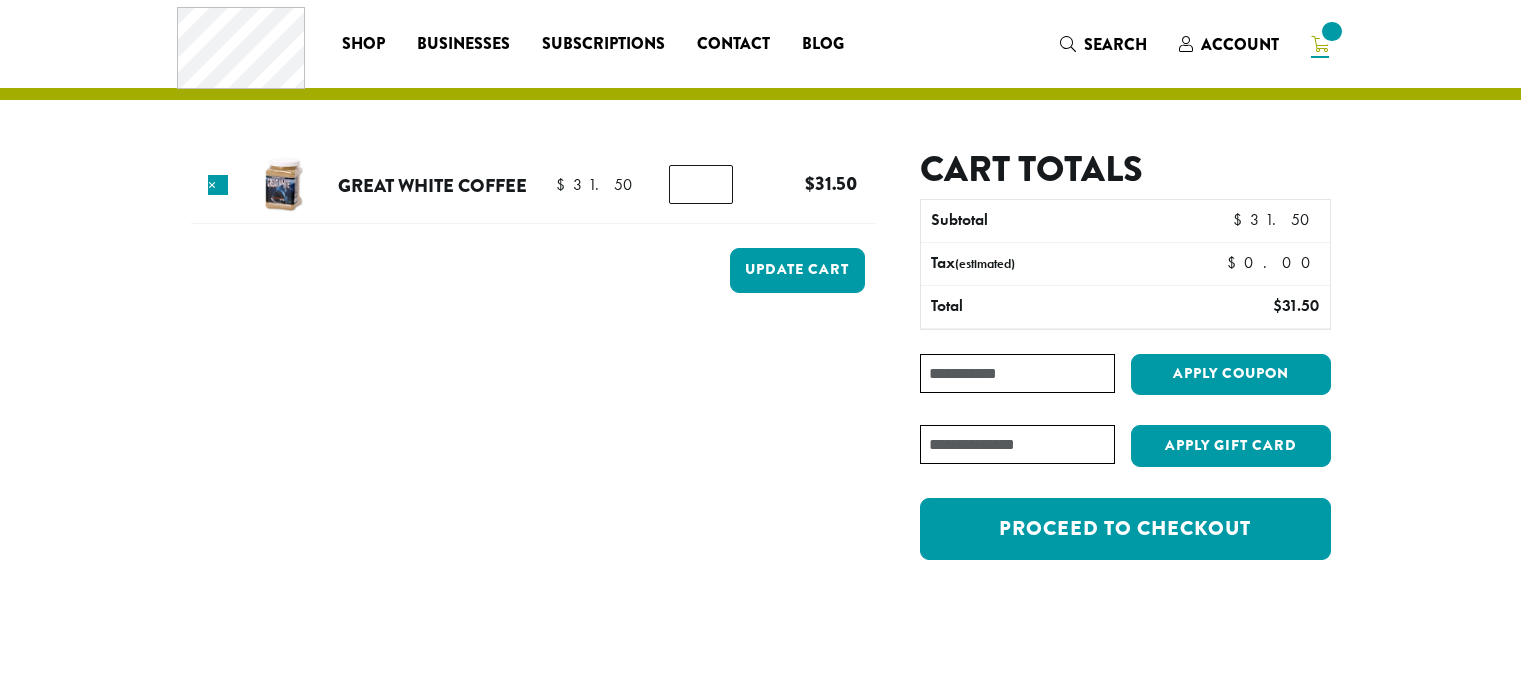 scroll, scrollTop: 0, scrollLeft: 0, axis: both 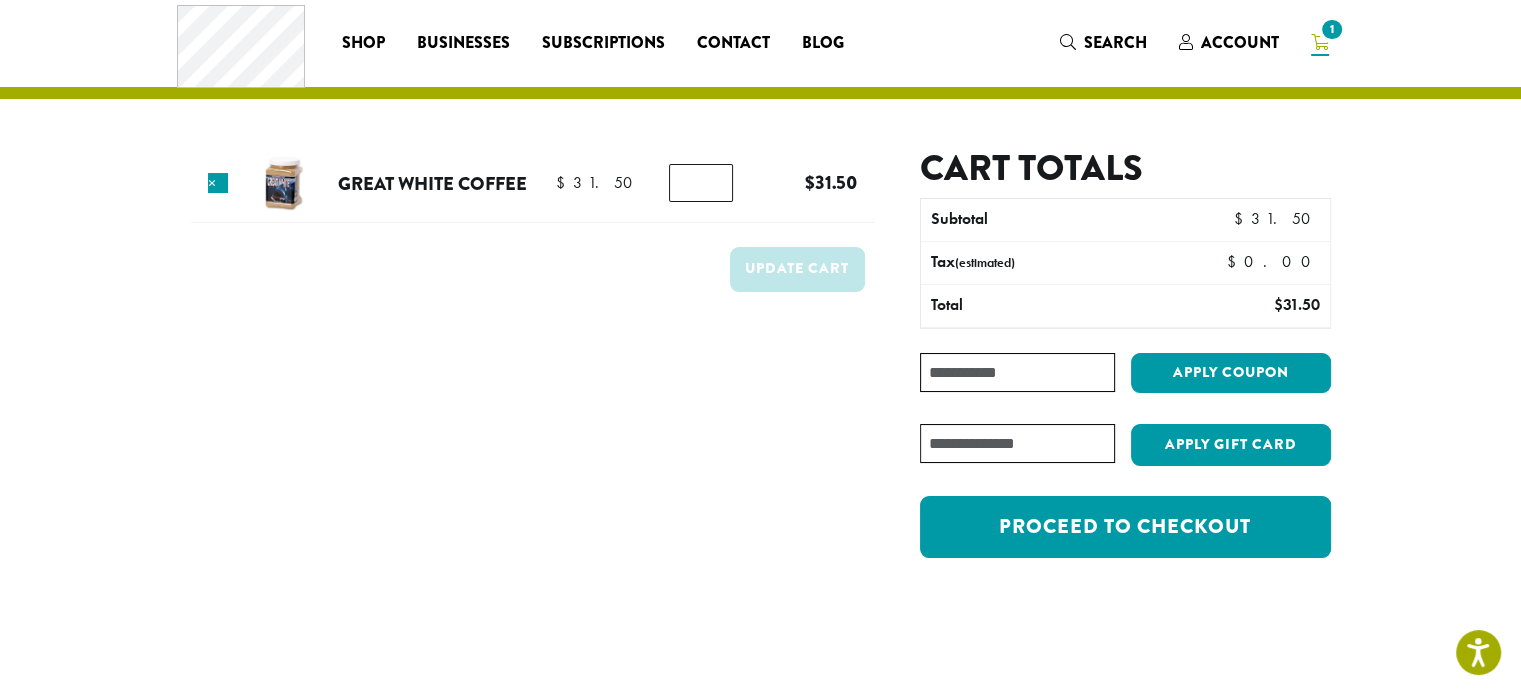 click at bounding box center [760, 978] 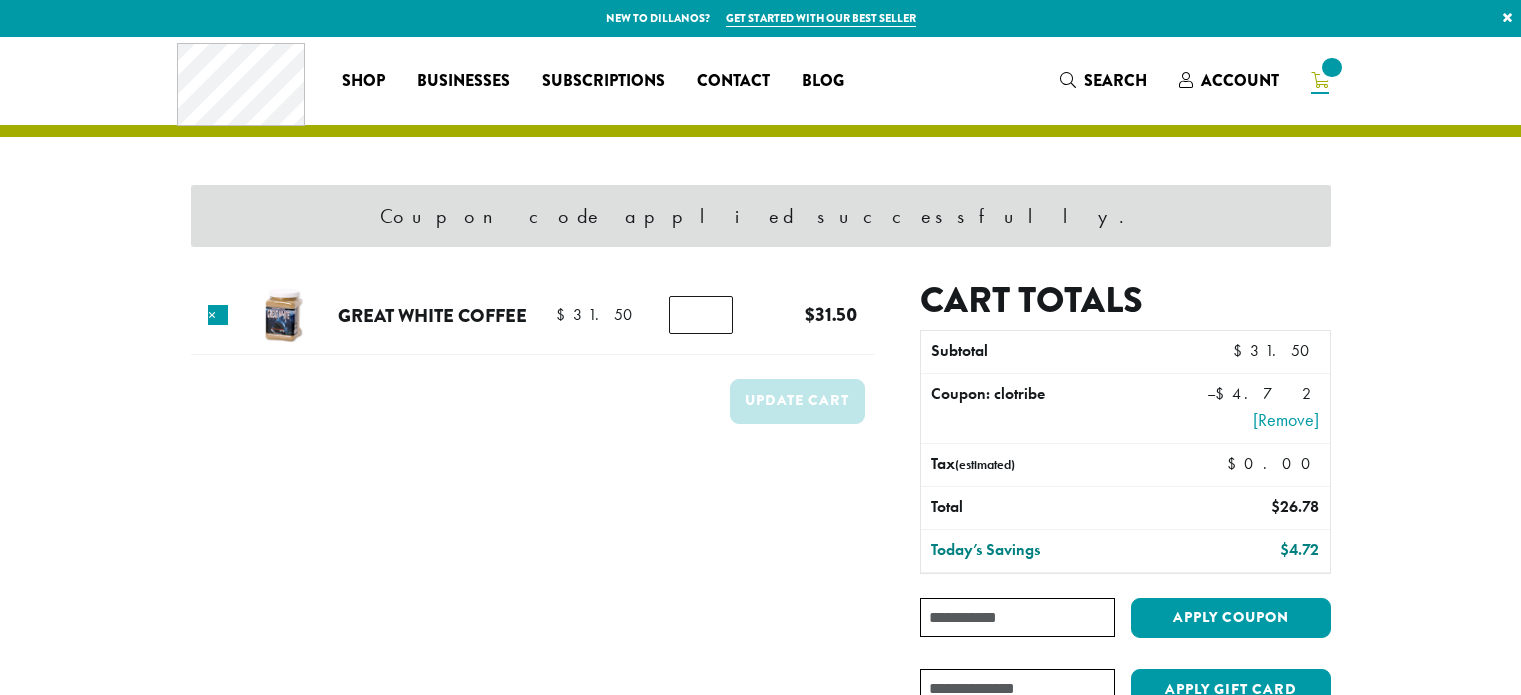 scroll, scrollTop: 0, scrollLeft: 0, axis: both 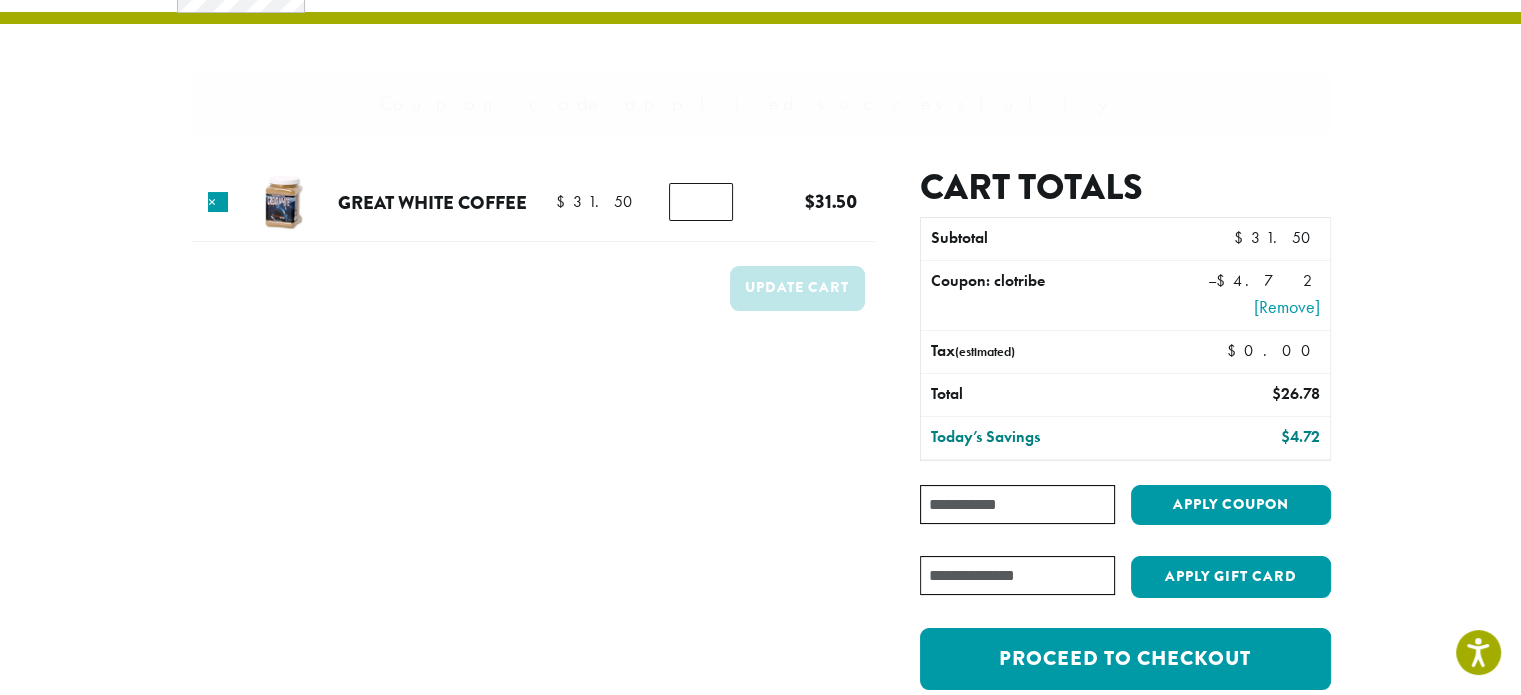 click at bounding box center (760, 1110) 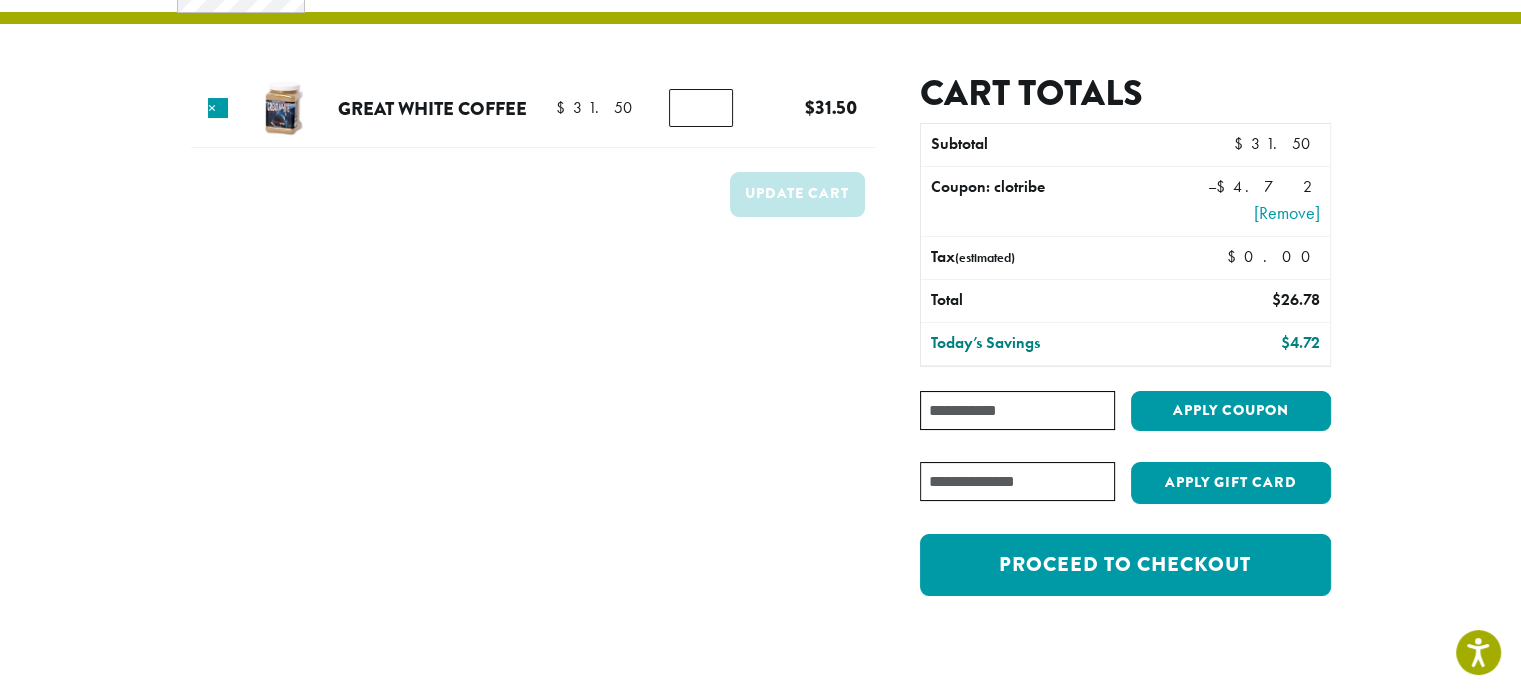 click at bounding box center [760, 1016] 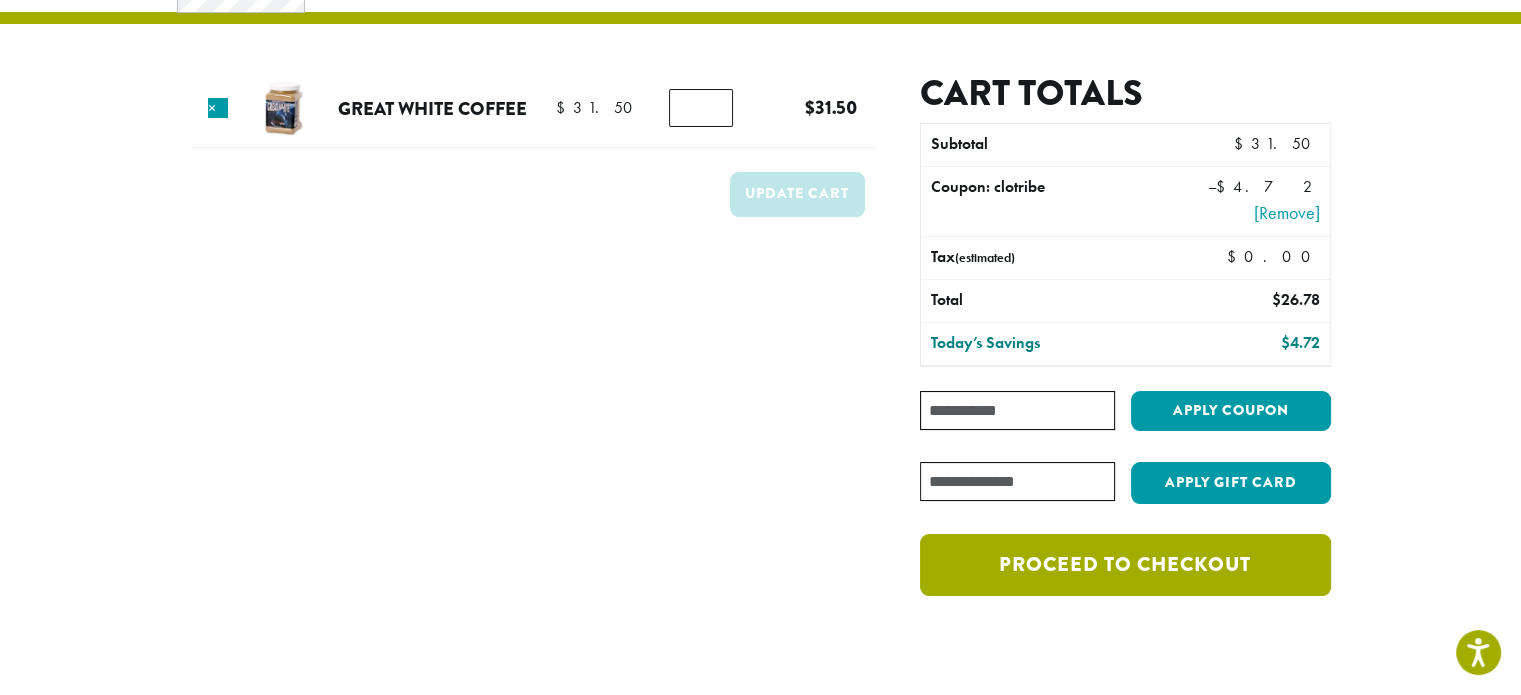 click on "Proceed to checkout" at bounding box center [1125, 565] 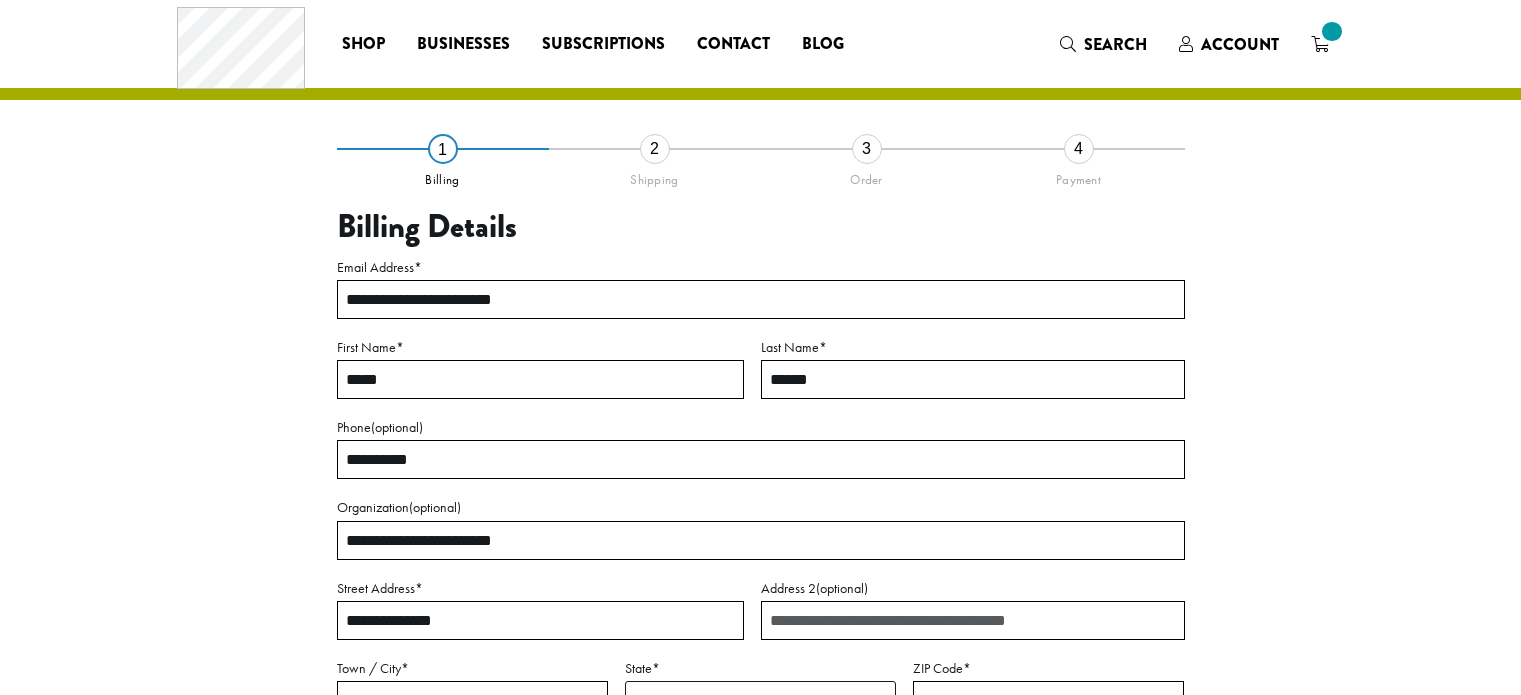 select on "**" 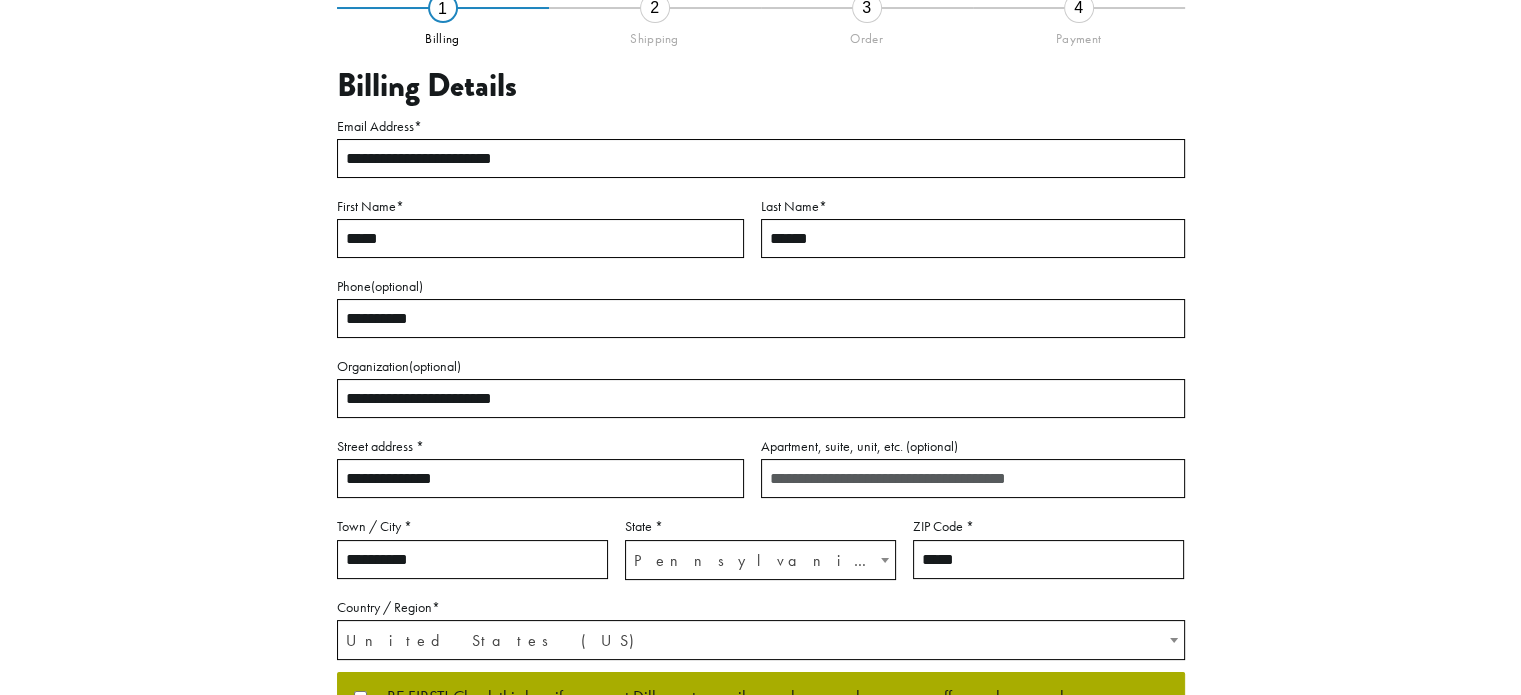 scroll, scrollTop: 233, scrollLeft: 0, axis: vertical 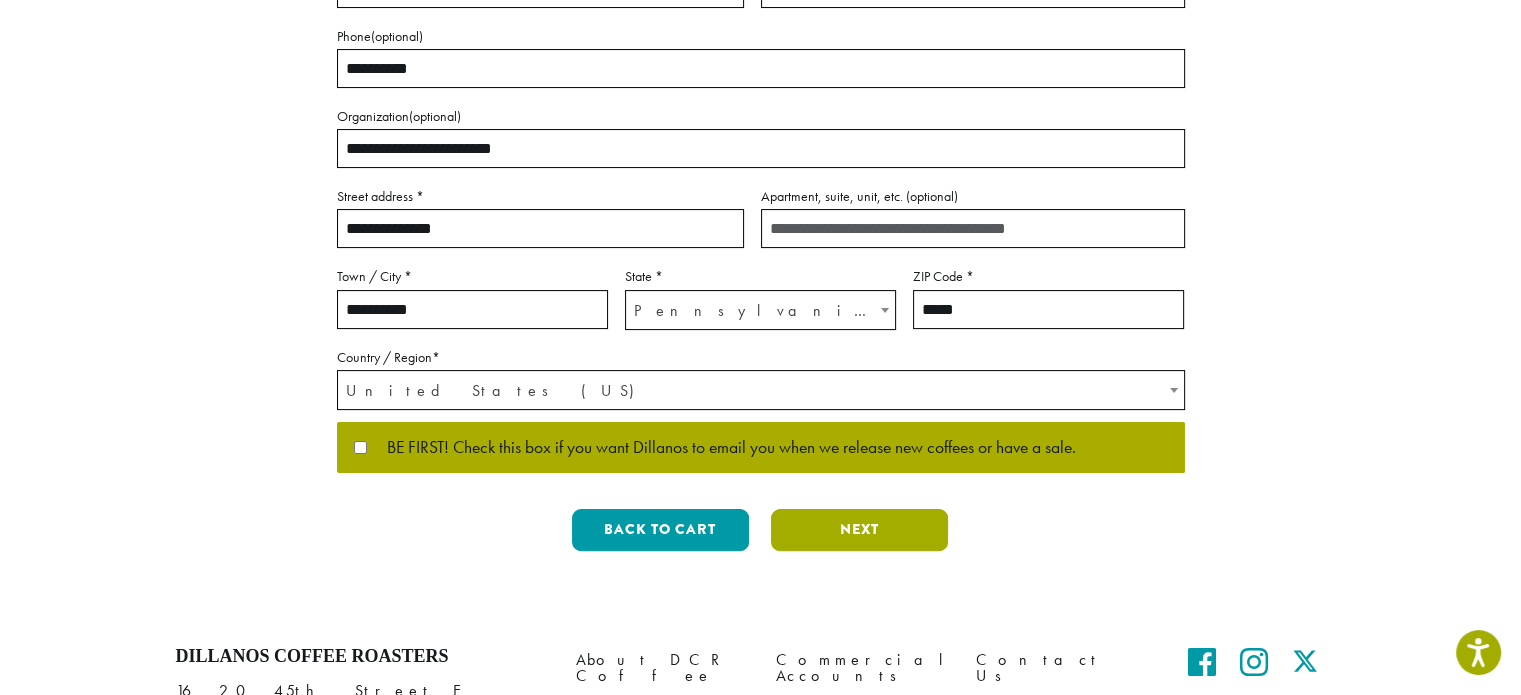 click on "Next" at bounding box center (859, 530) 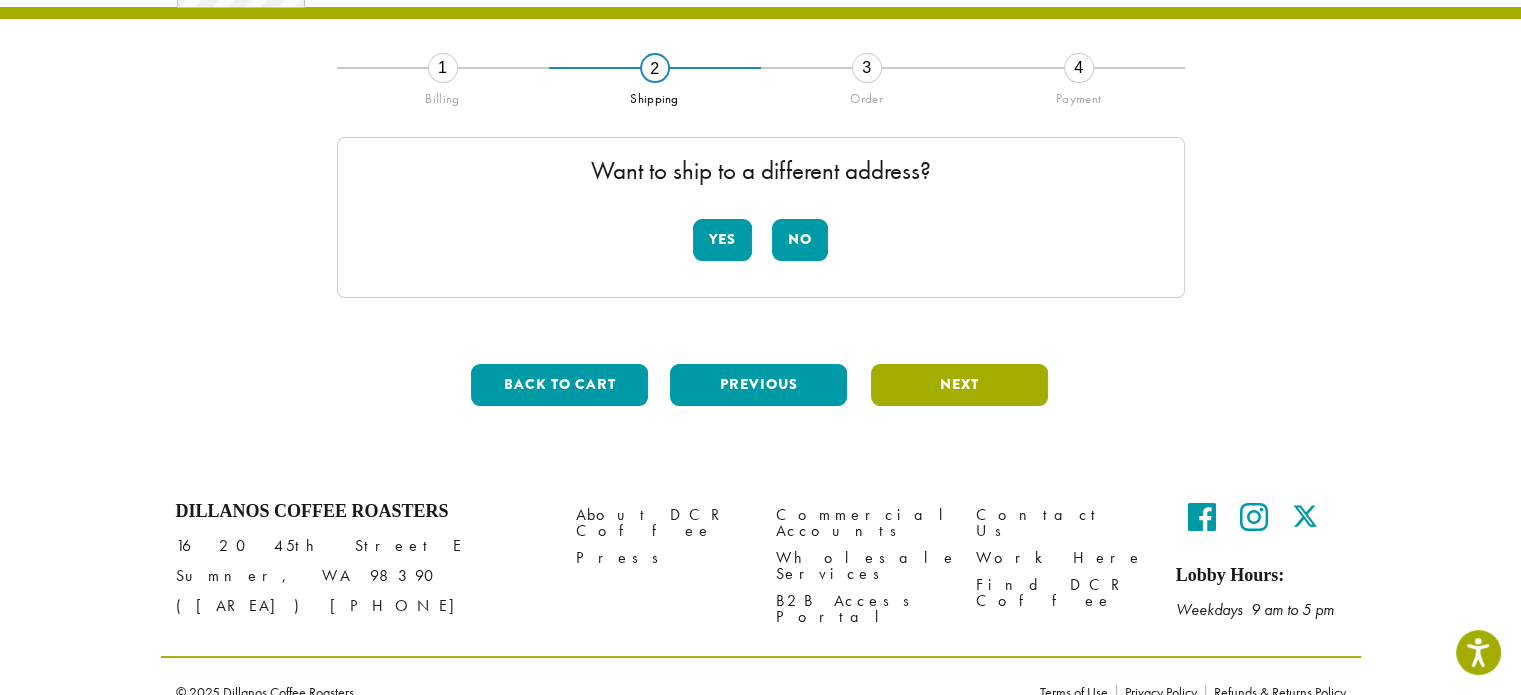 scroll, scrollTop: 114, scrollLeft: 0, axis: vertical 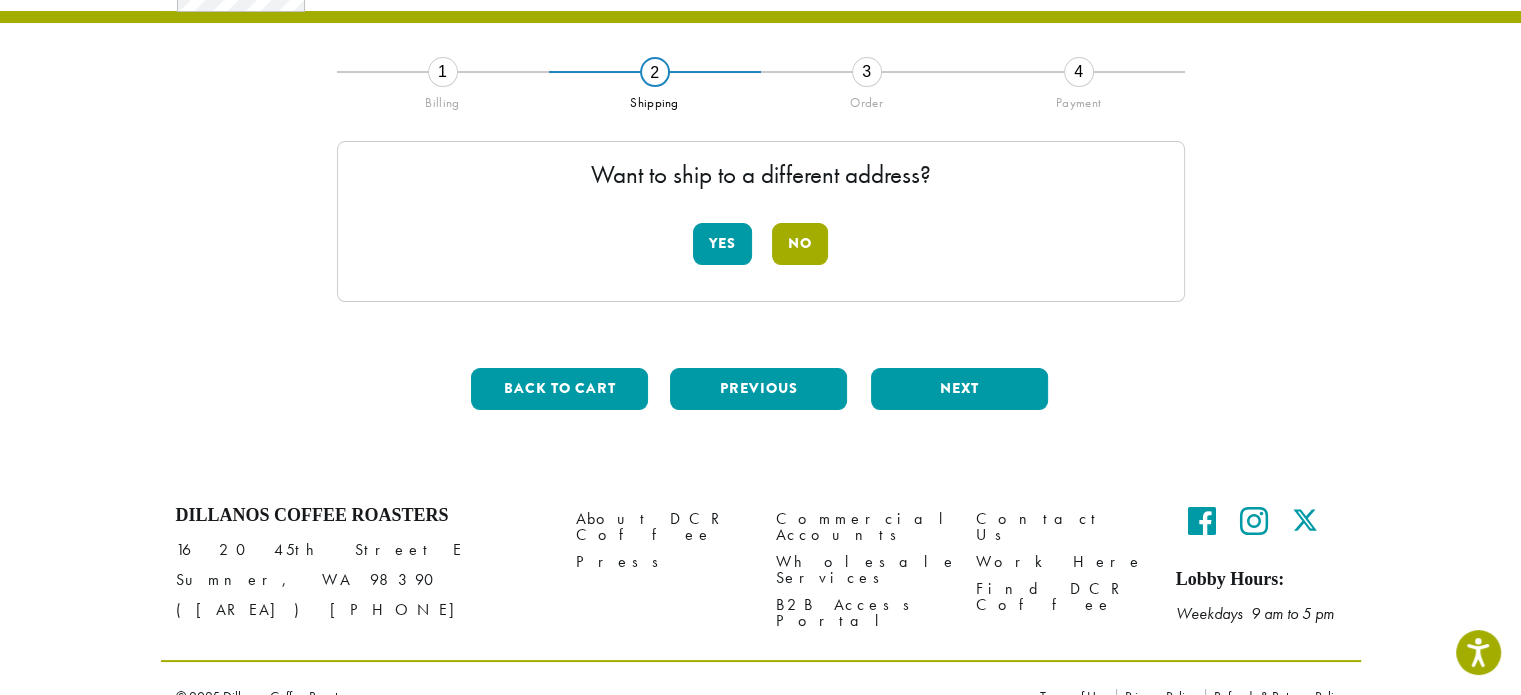 click on "No" at bounding box center (800, 244) 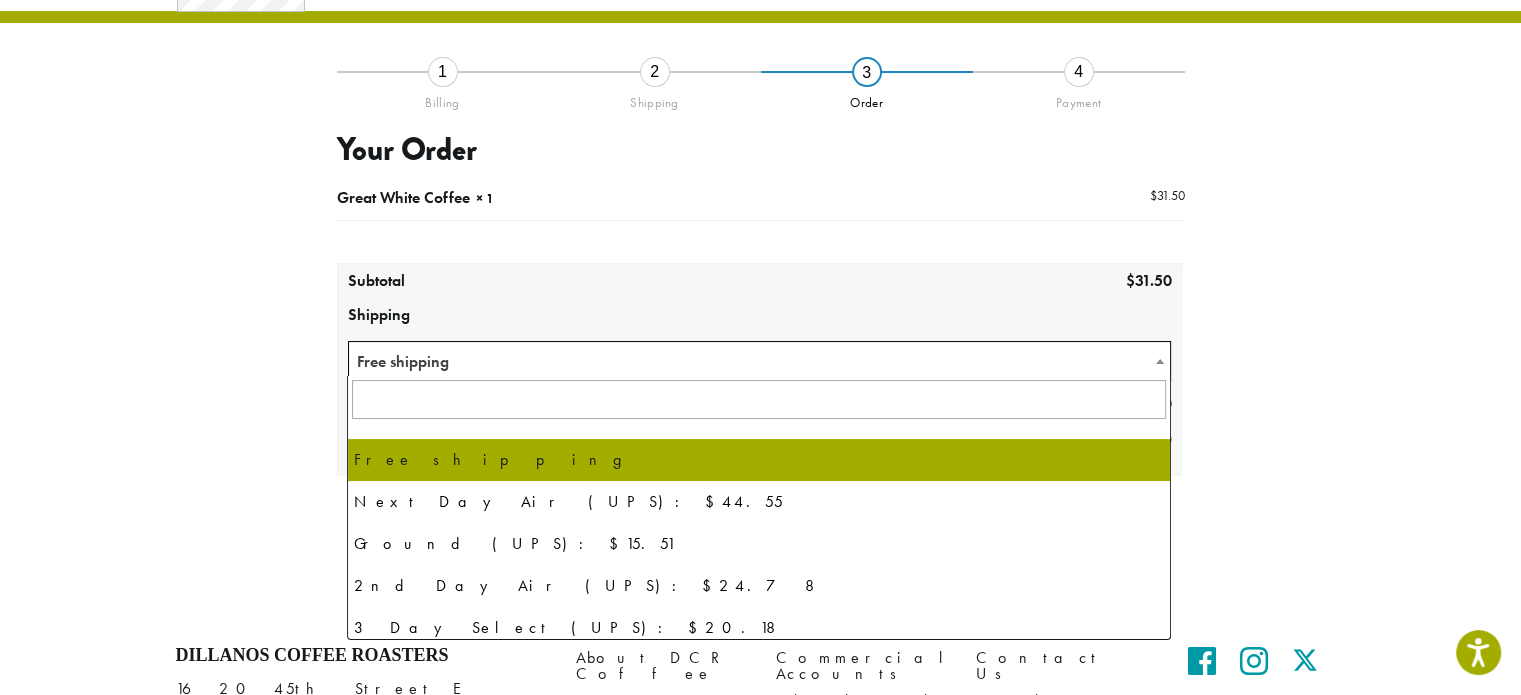 click on "Accessibility Screen-Reader Guide, Feedback, and Issue Reporting | New window
New to Dillanos?  Get started with our best seller      ×
Shop
All Coffee
Drink Ingredients
DCR Merchandise
Brew & Serve
Businesses
Subscriptions
Contact
Blog
Coffee All Coffees
Best Sellers
Blends
Single Origins
Dillanos Limited
Organic / Fair Trade
One Harvest
Decaf
Cold Brew
Single Serve
Drink Ingredients B22 Syrups
B22 Sauces
B22 Sweeteners
B22 Fruit Beverage Bases
B22 Chocolate Powders
B22 Blender Mixes
B22 Chai
Tea
Lotus Energy Drinks
Accessories
Merchandise New Arrivals
For Baristas
Clothing
Drinkware
Hydro Flask
Books
Swag
Gift Cards
On Sale
Brewing Barista Tools
Drip
French Press
Pour Over
Chemex
Cold Brew" at bounding box center [760, 378] 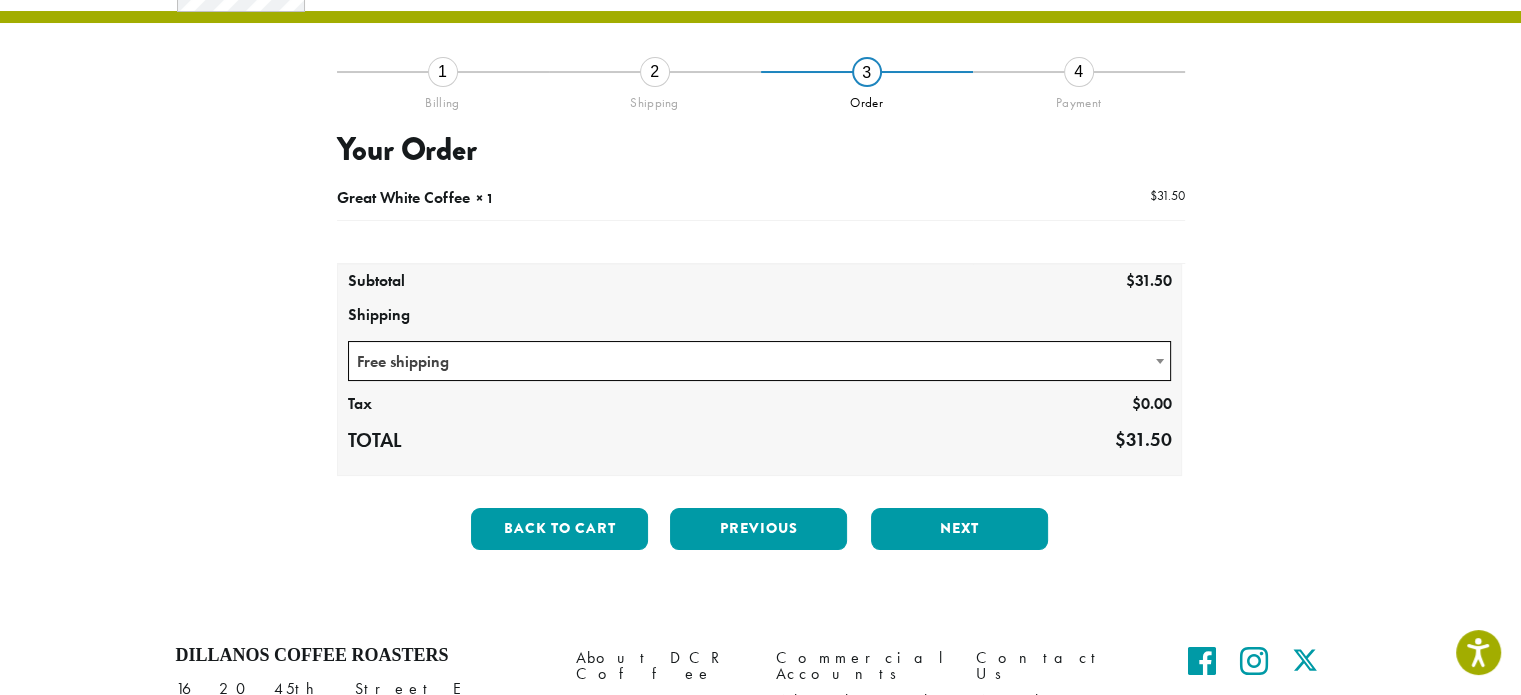 click at bounding box center (1160, 361) 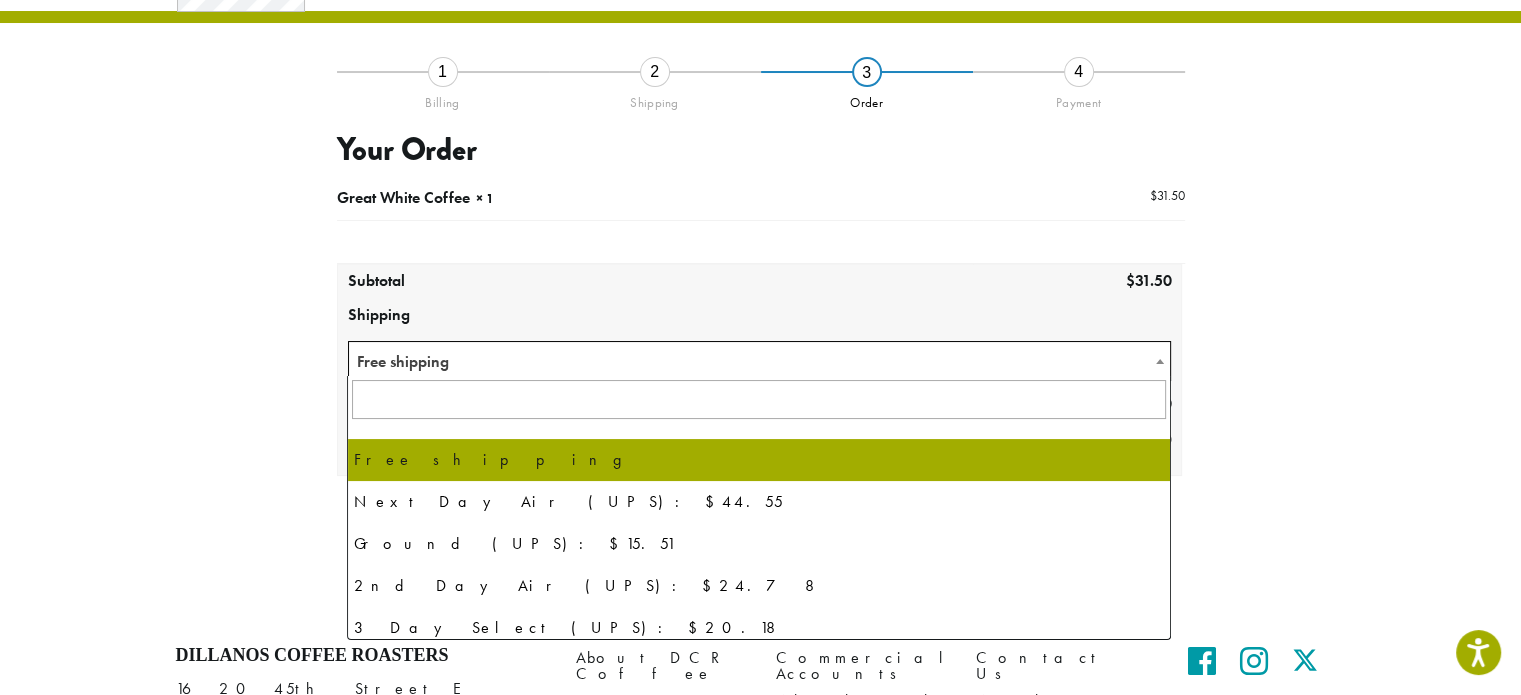 click on "**********" at bounding box center [761, 318] 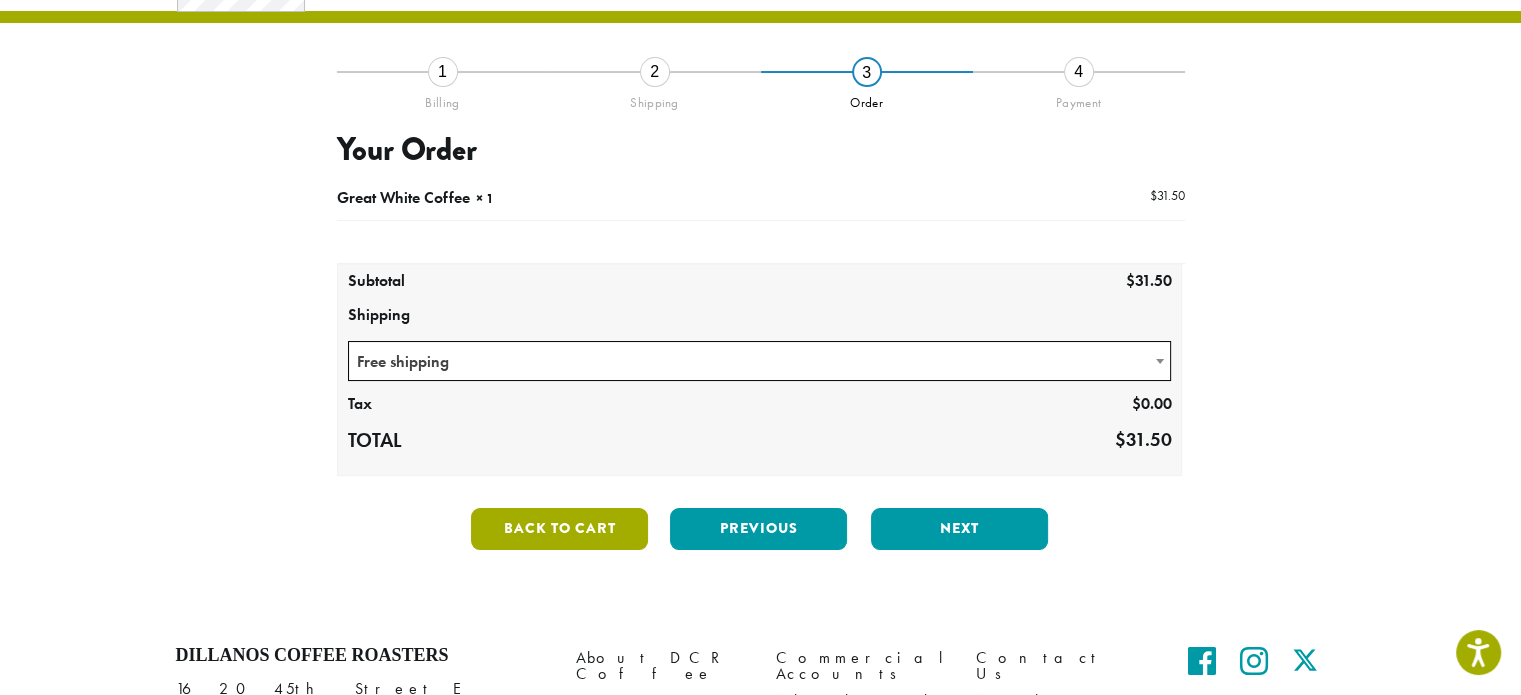 click on "Back to cart" at bounding box center [559, 529] 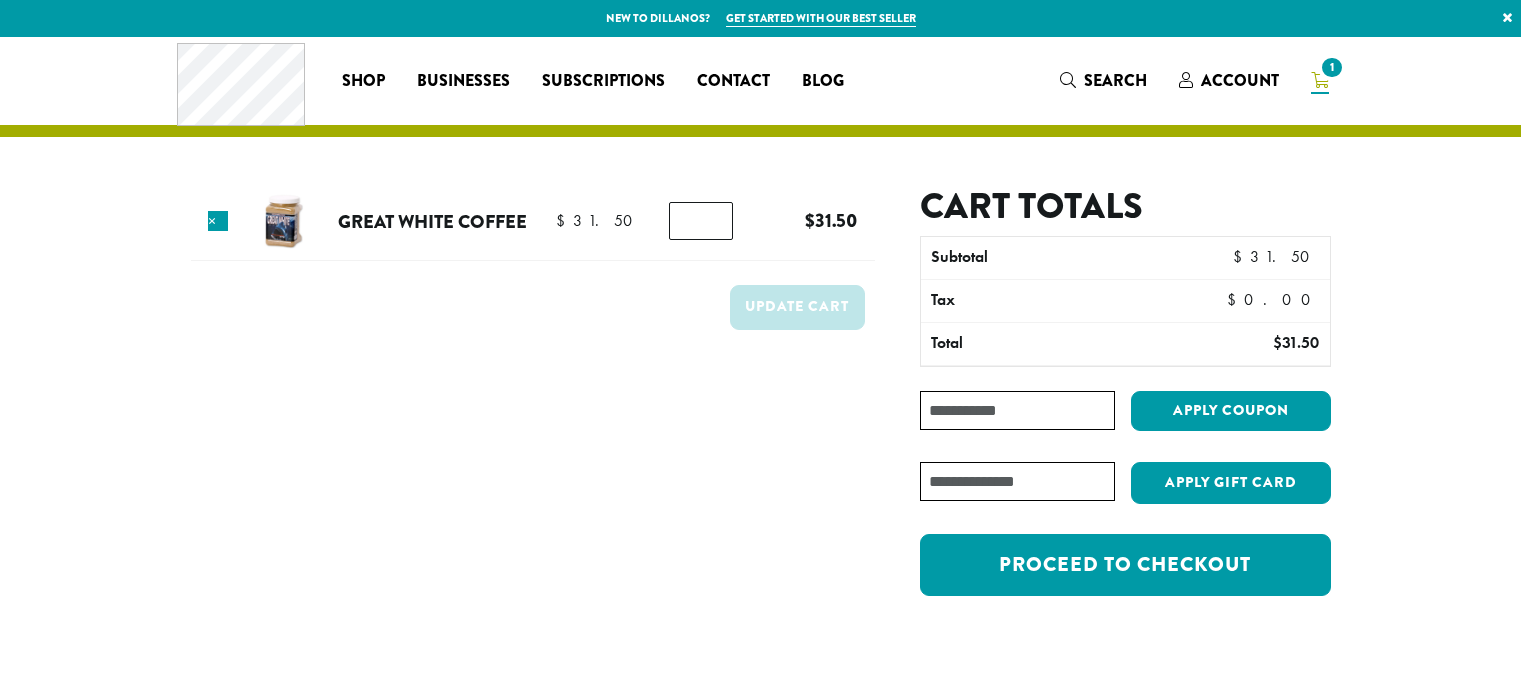 scroll, scrollTop: 0, scrollLeft: 0, axis: both 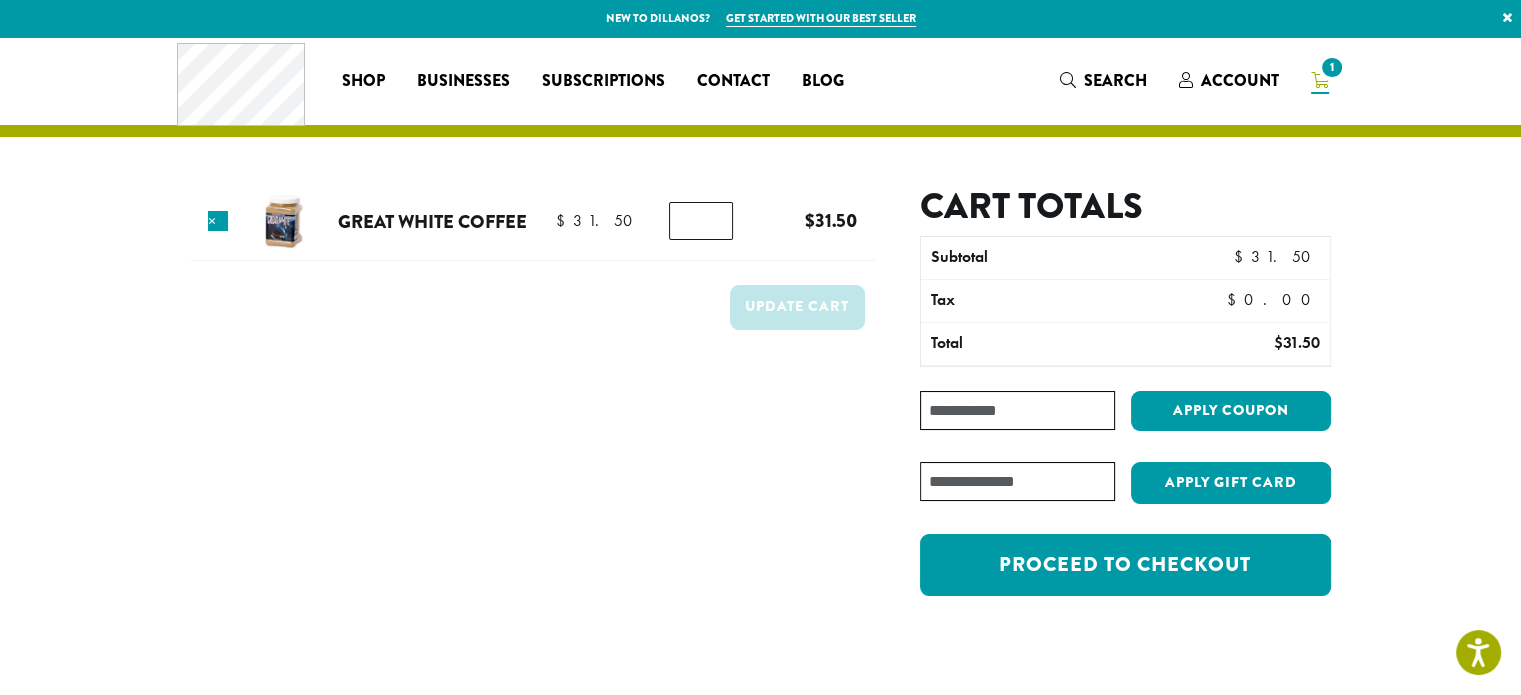 click on "Coupon:" at bounding box center (1017, 410) 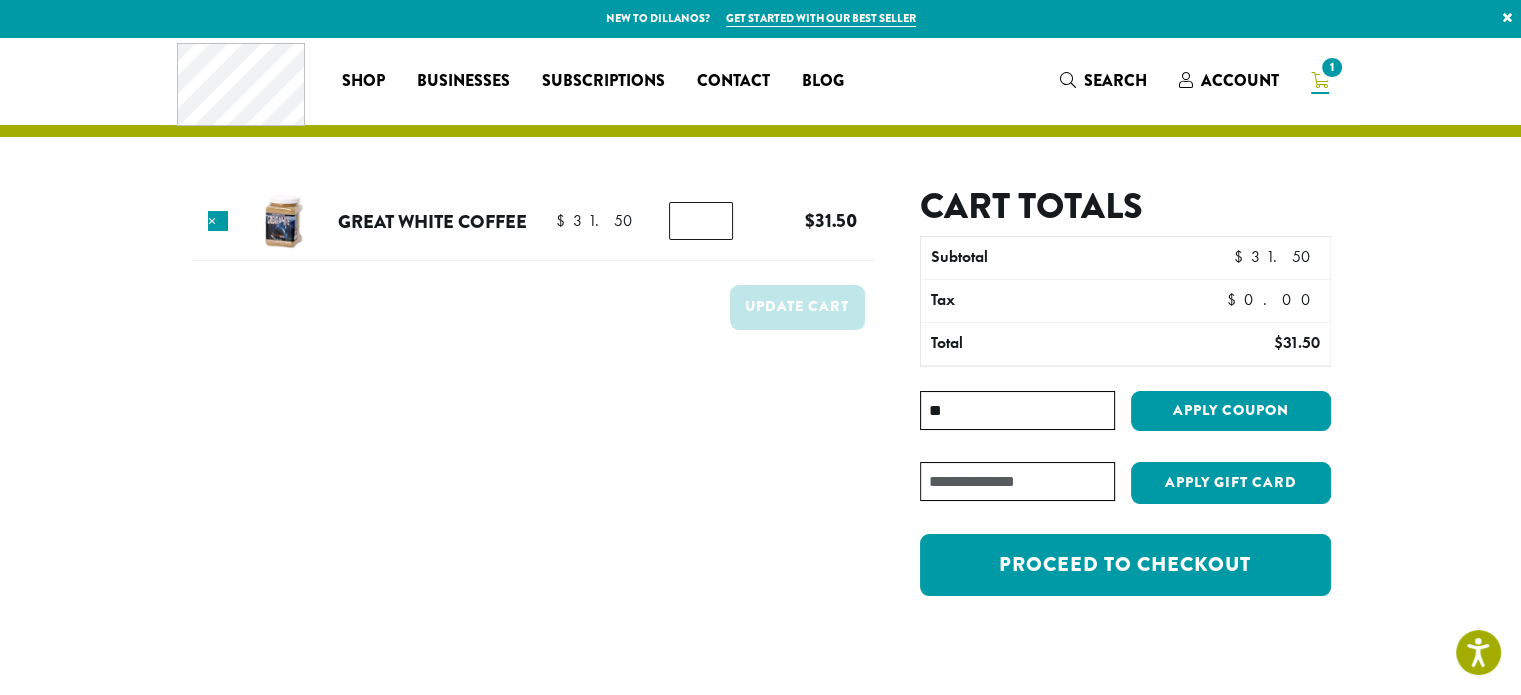 type on "*" 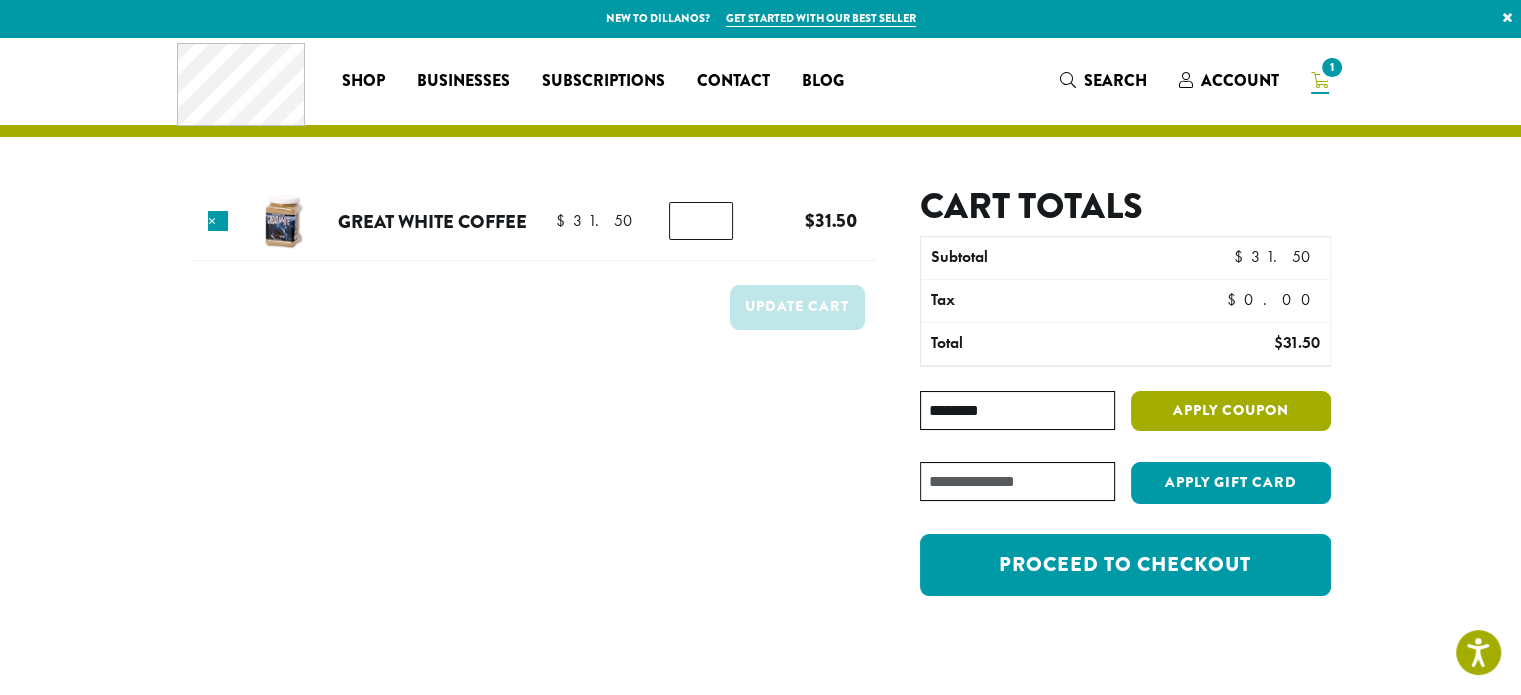 type on "********" 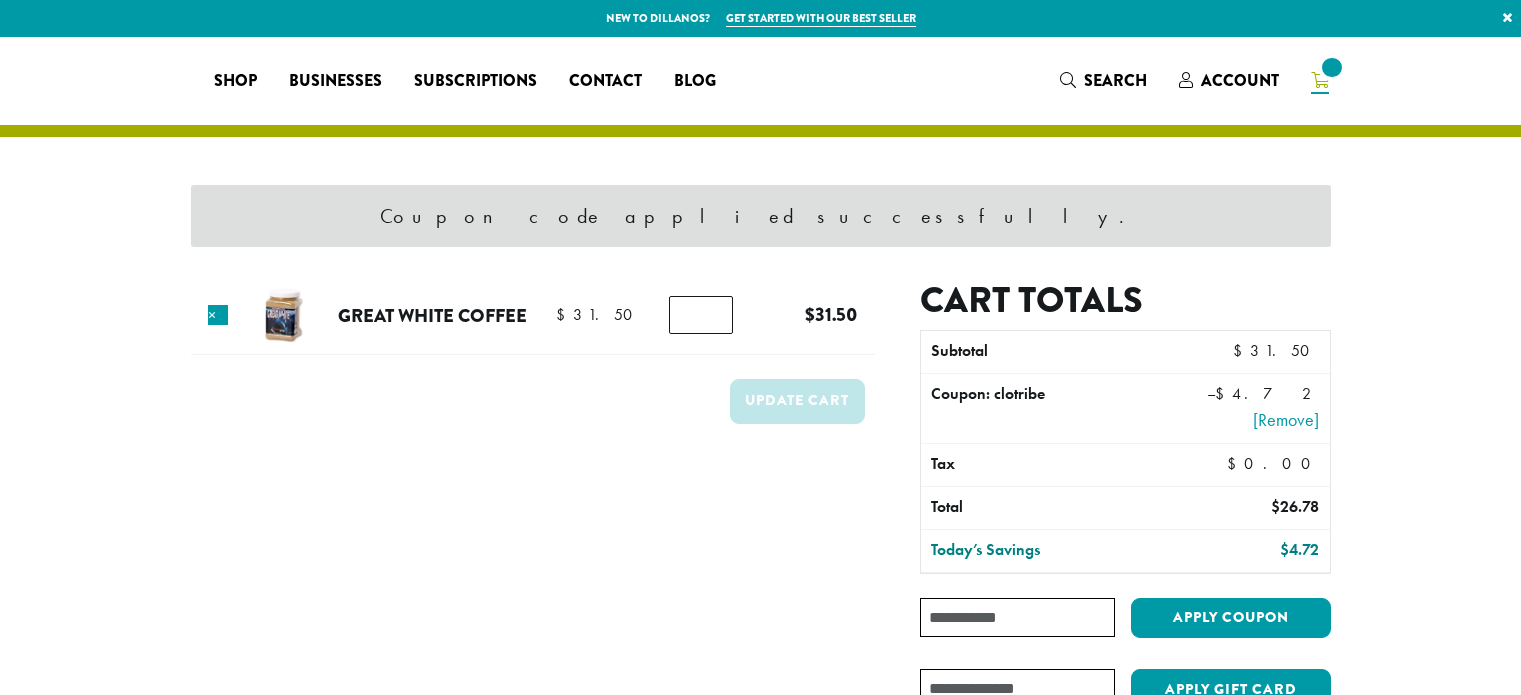 scroll, scrollTop: 0, scrollLeft: 0, axis: both 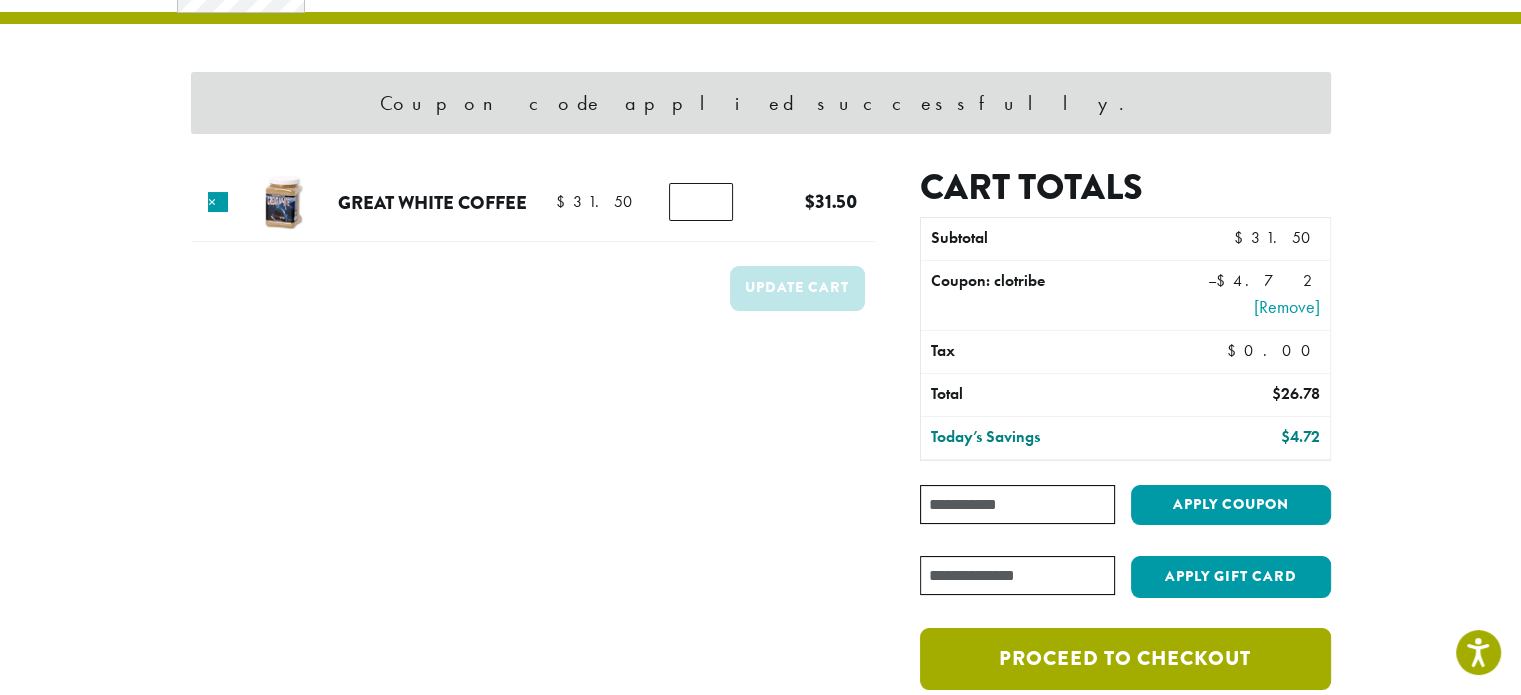 click on "Proceed to checkout" at bounding box center (1125, 659) 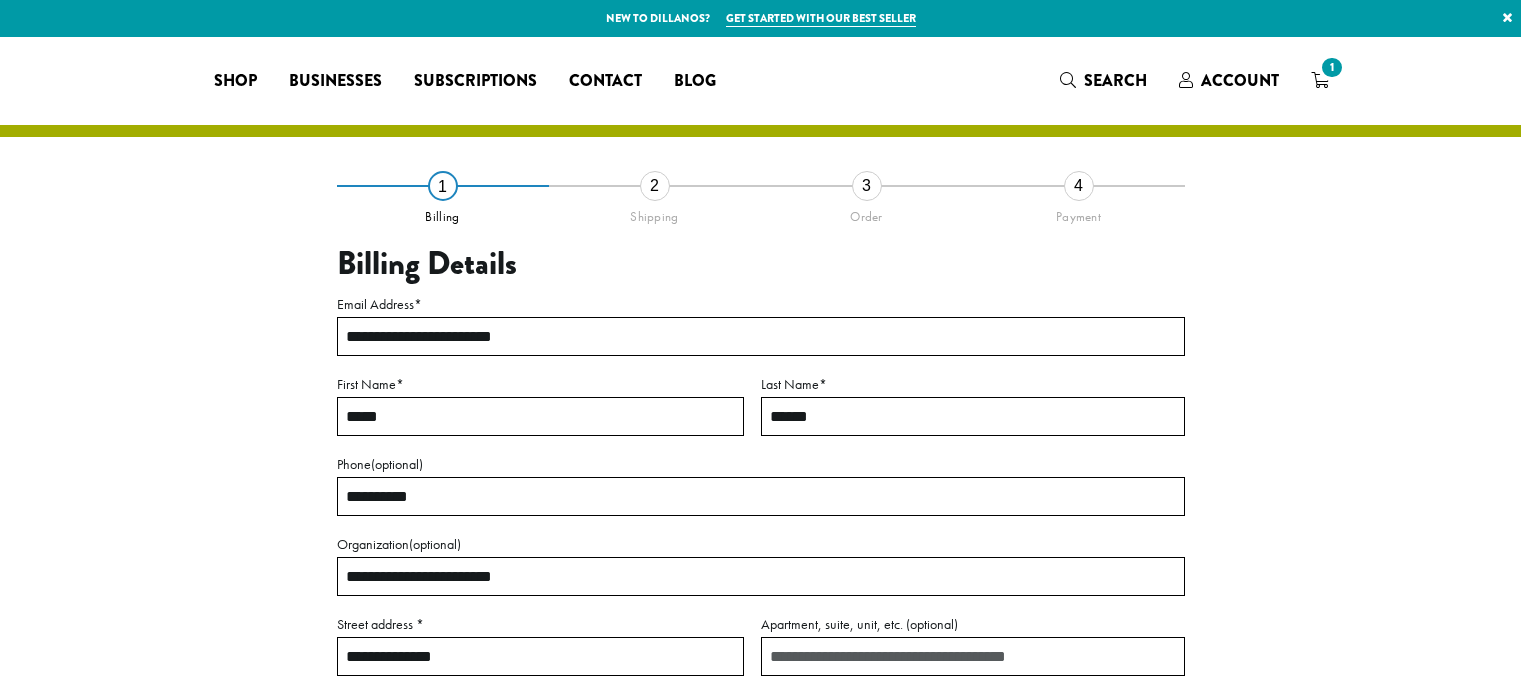select on "**" 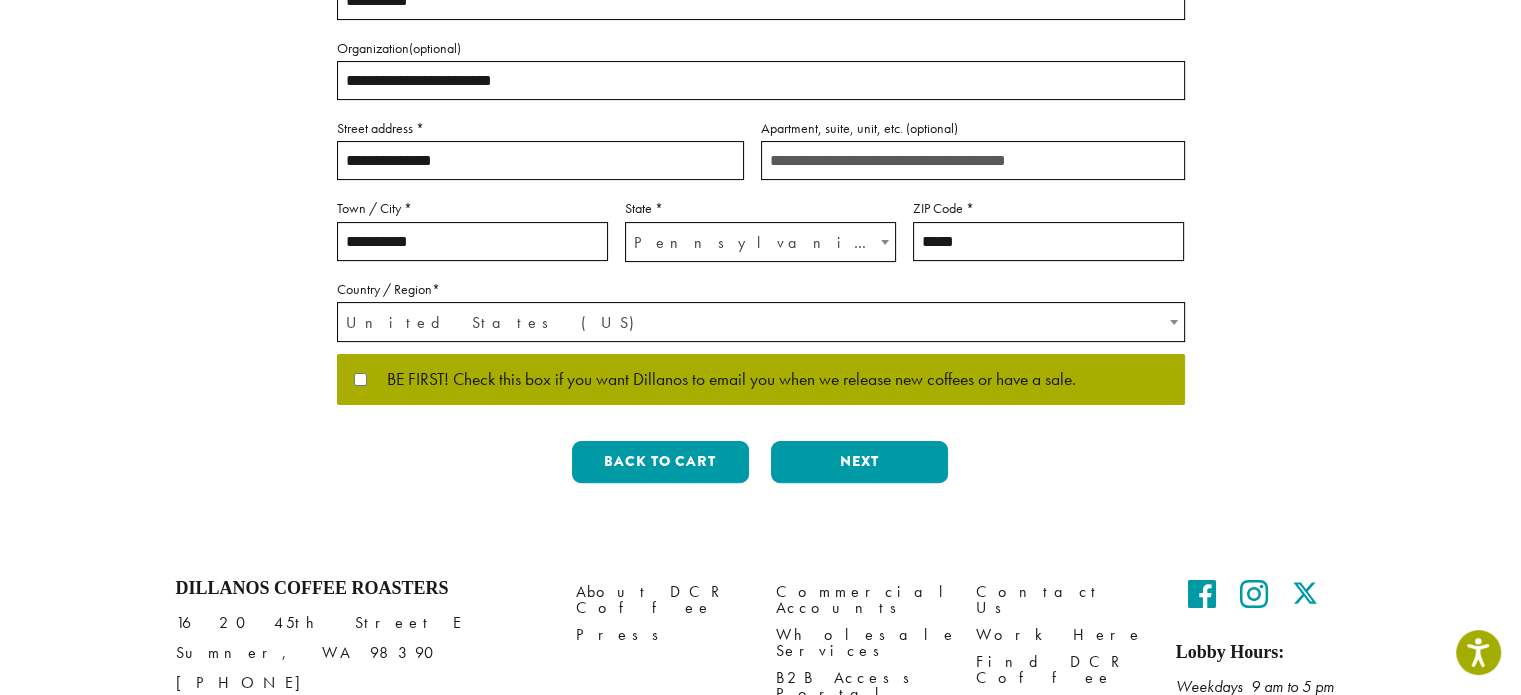scroll, scrollTop: 496, scrollLeft: 0, axis: vertical 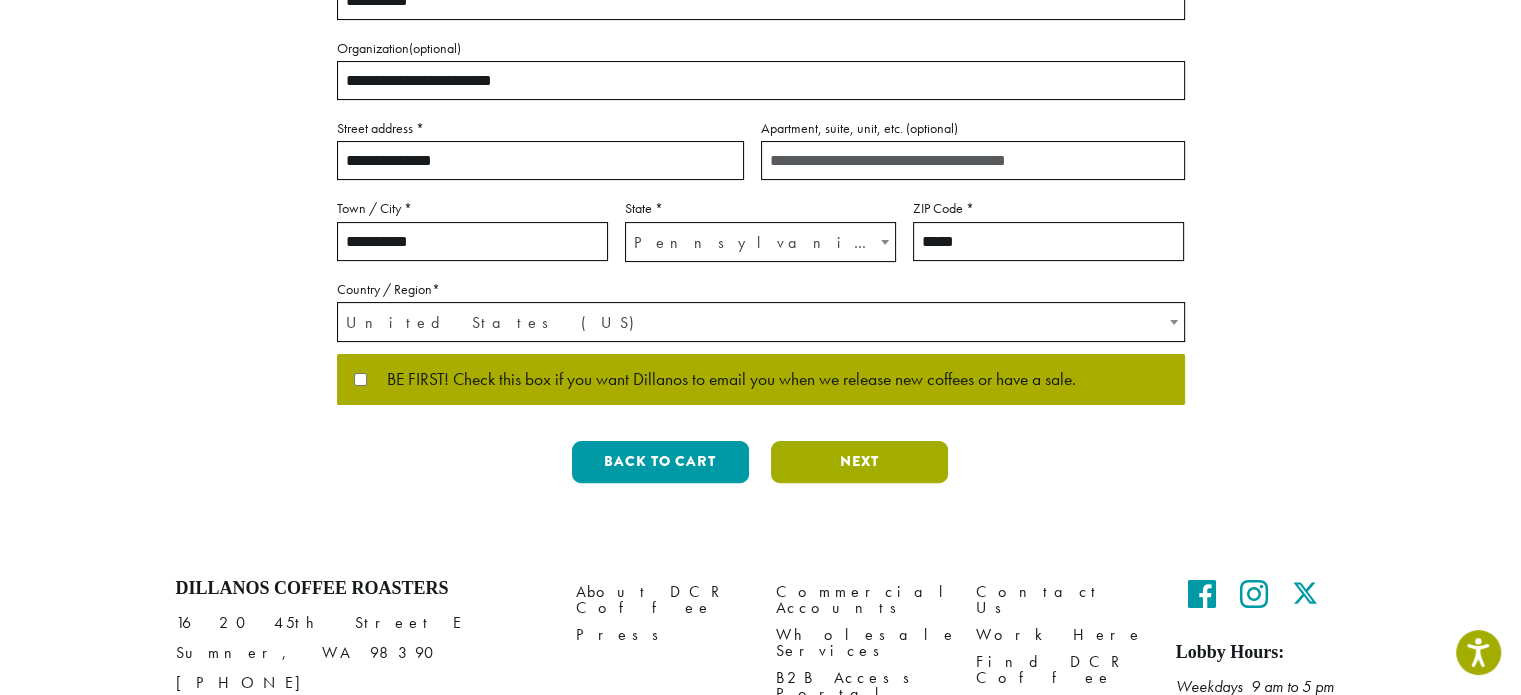click on "Next" at bounding box center [859, 462] 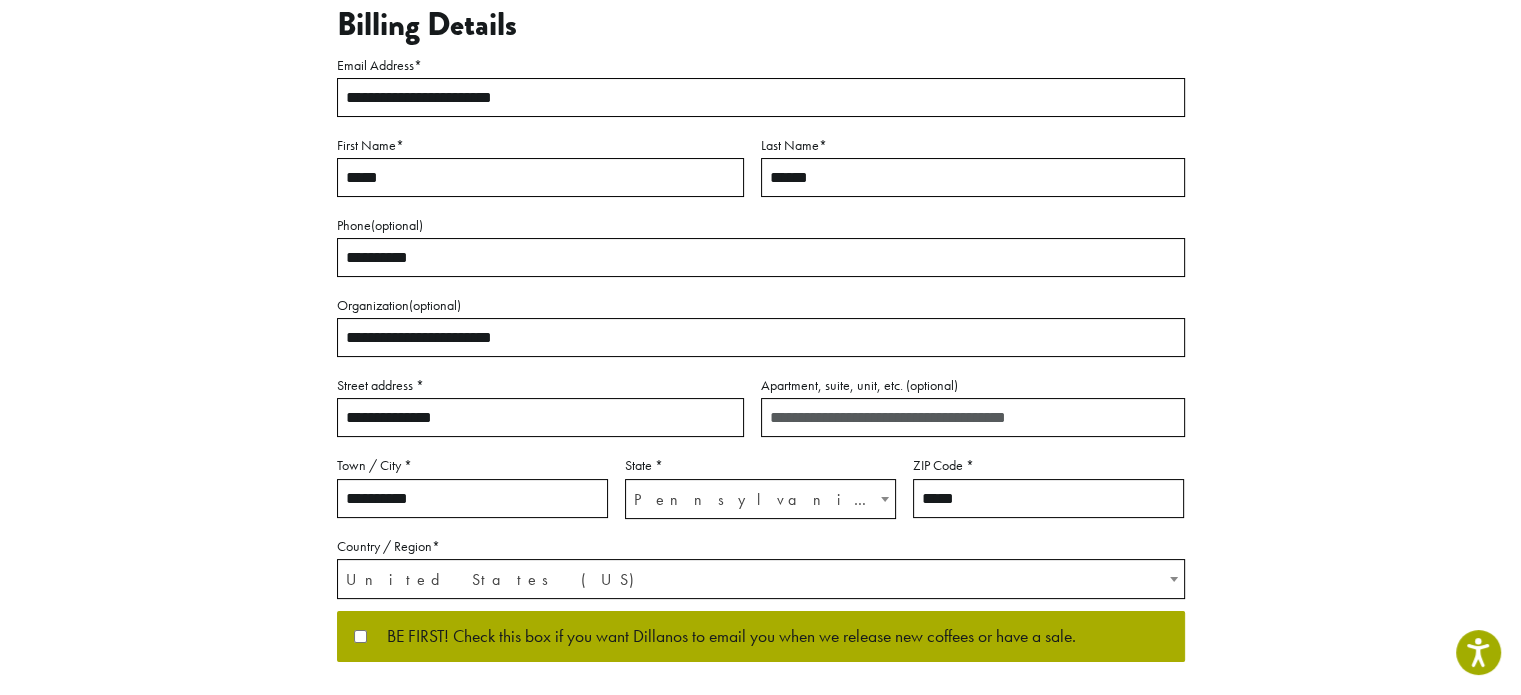 scroll, scrollTop: 114, scrollLeft: 0, axis: vertical 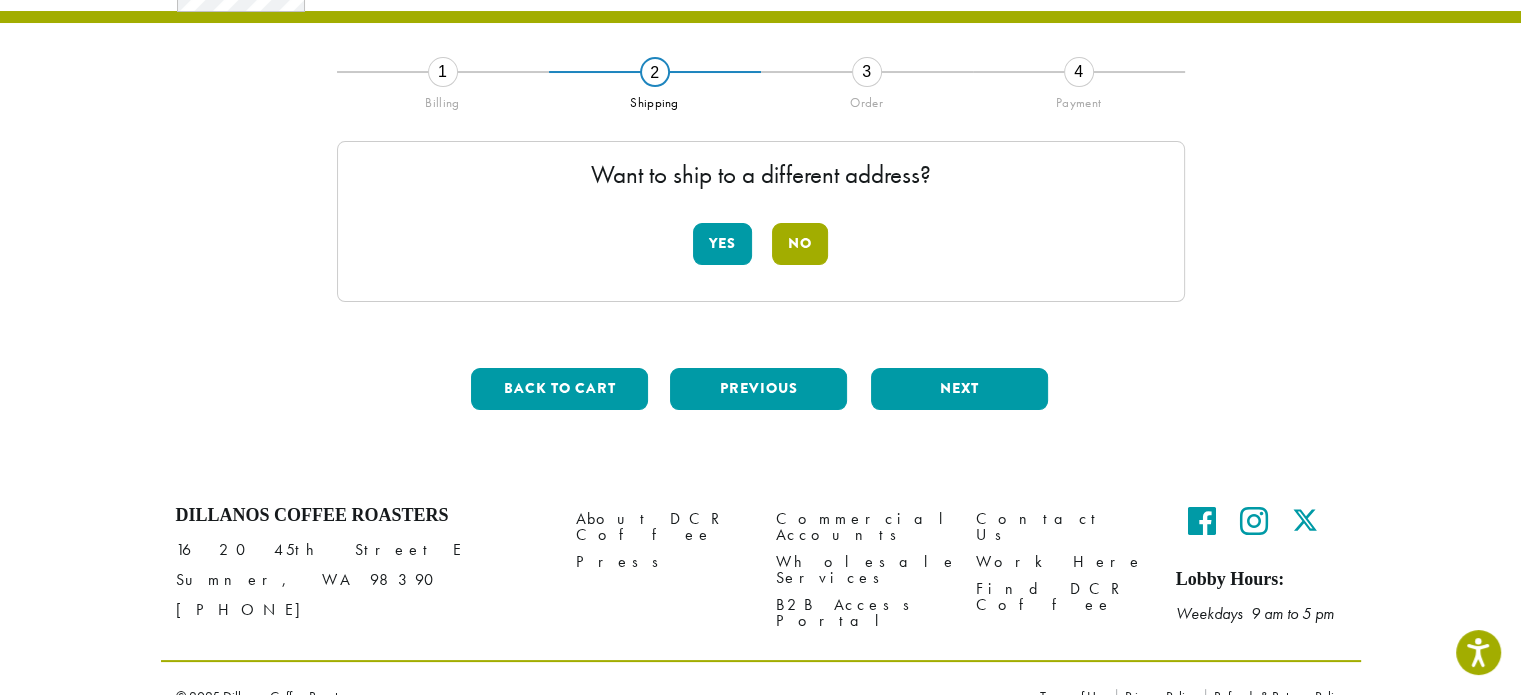 click on "No" at bounding box center (800, 244) 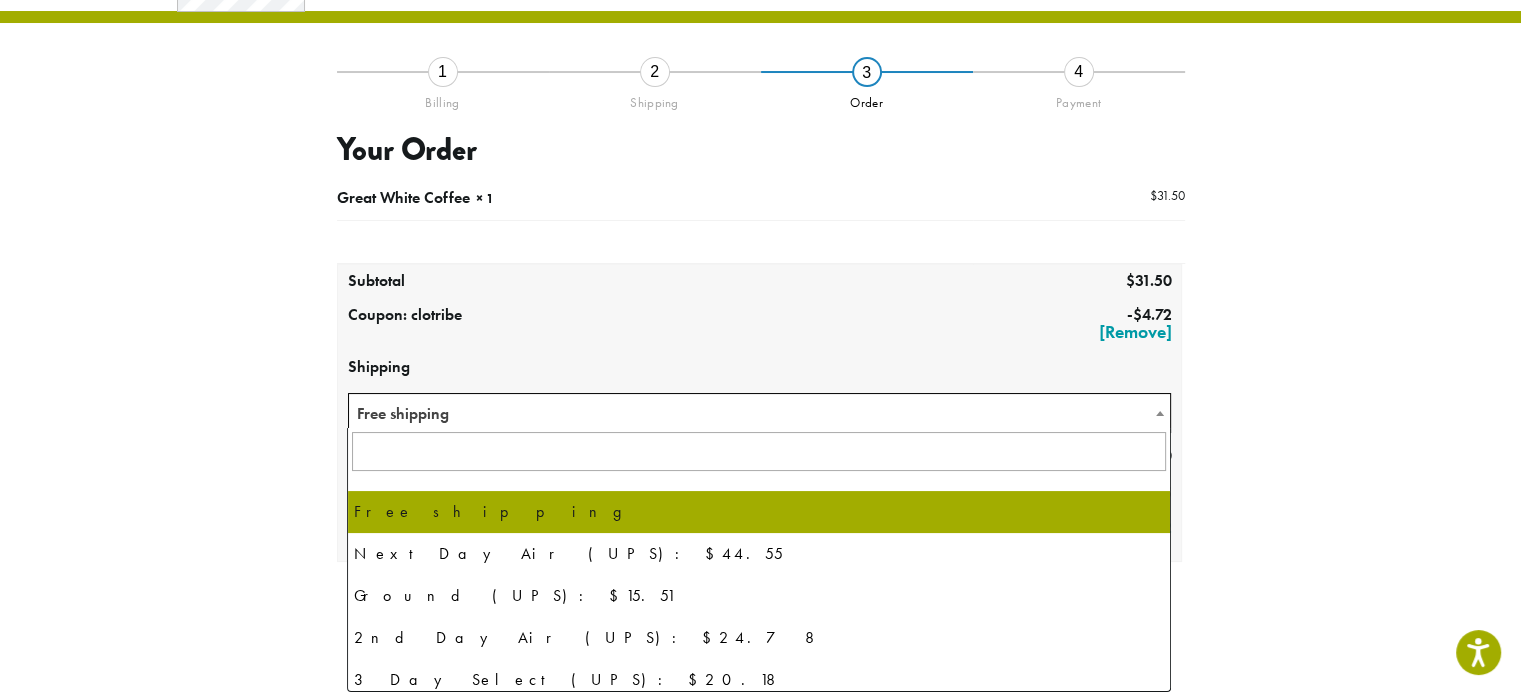 click on "Free shipping" at bounding box center [760, 413] 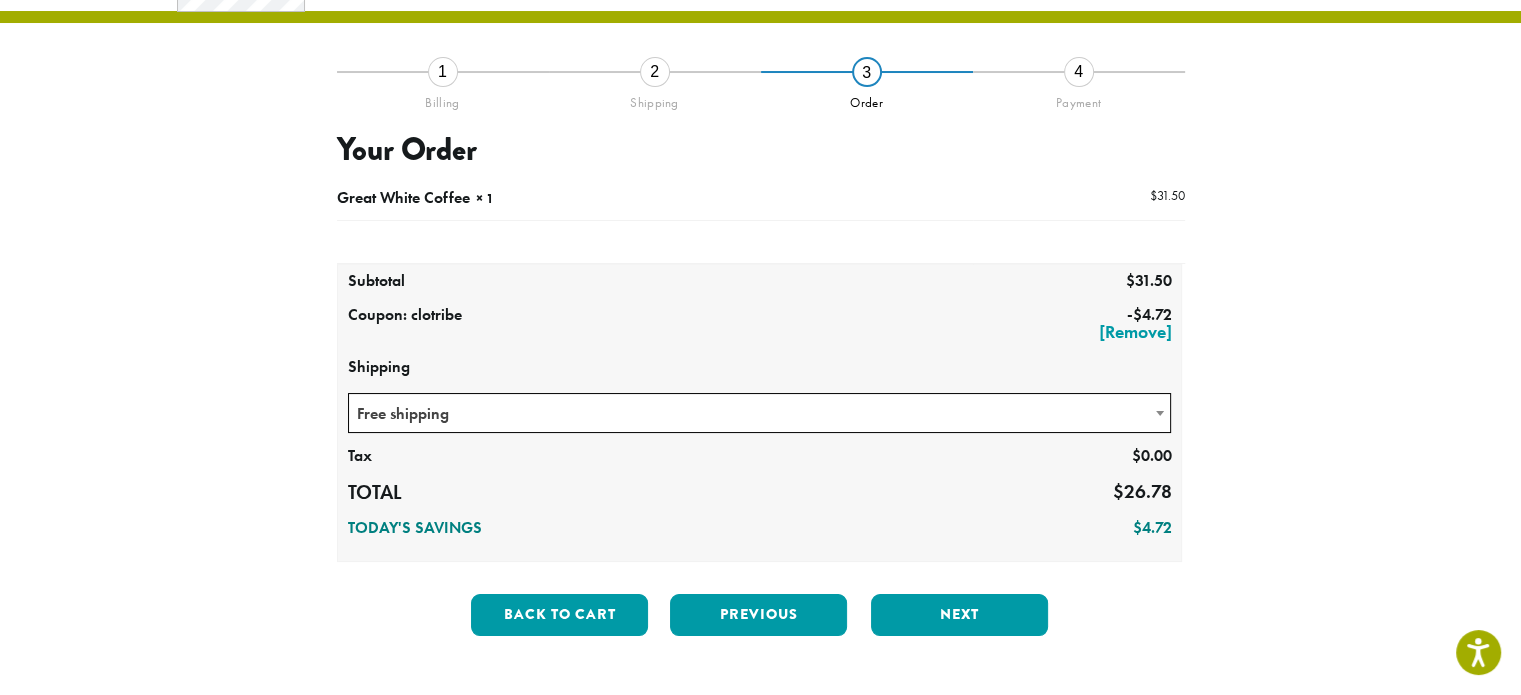 click on "Free shipping" at bounding box center [760, 413] 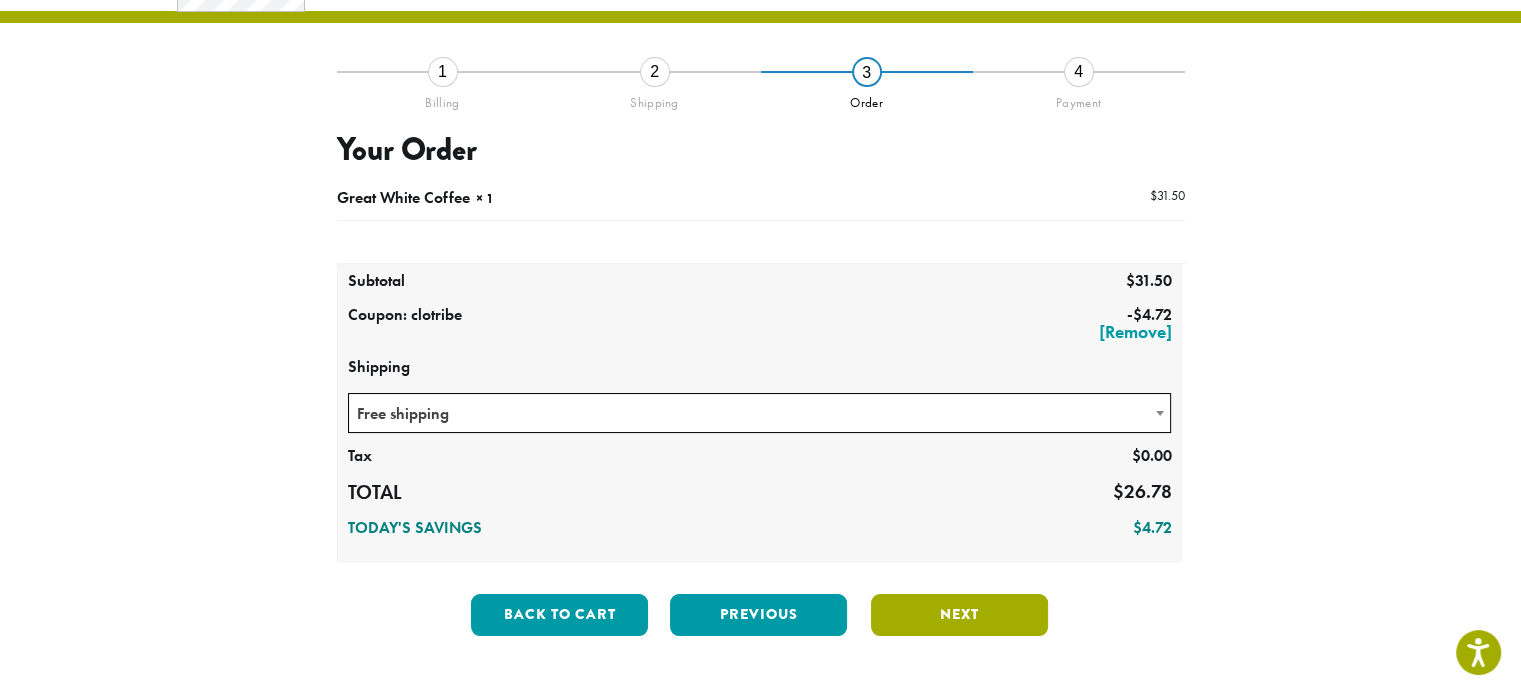 click on "Next" at bounding box center [959, 615] 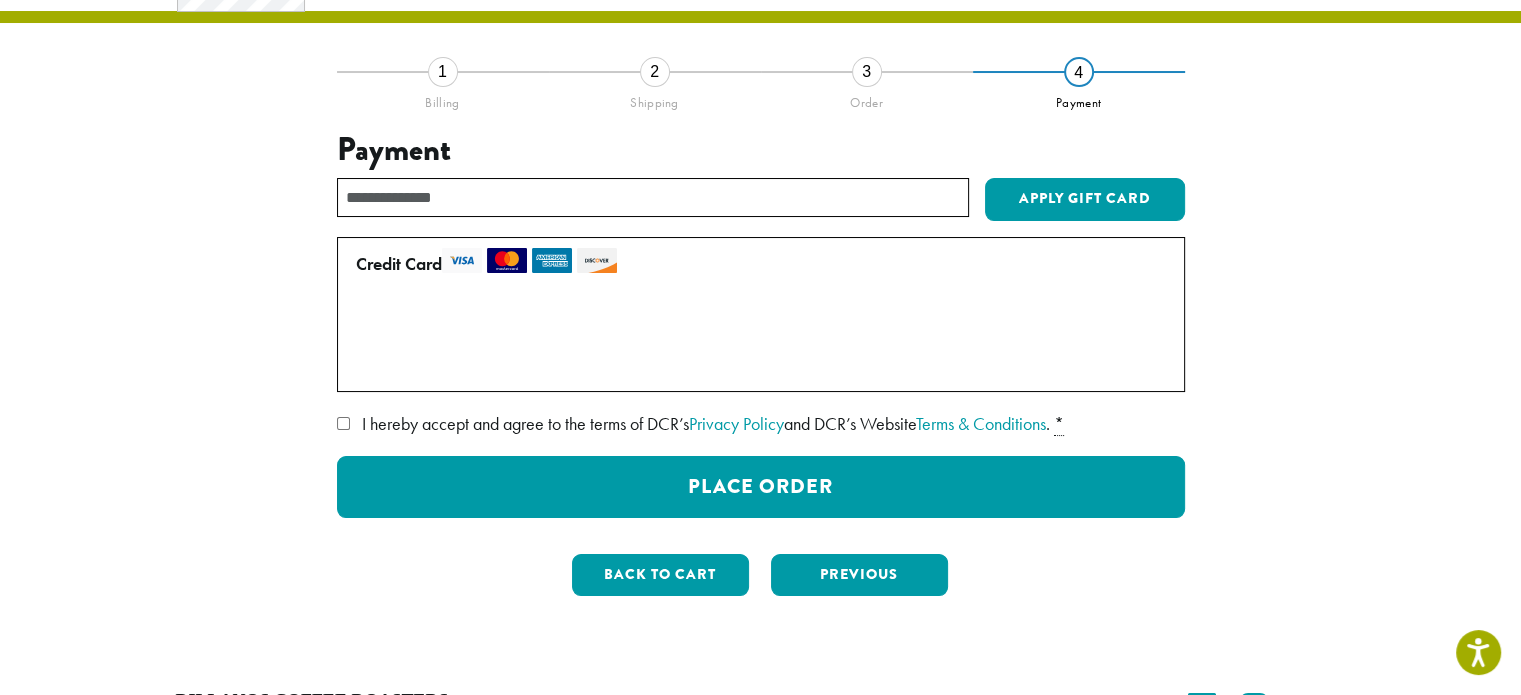 click on "Use a new card" at bounding box center [757, 364] 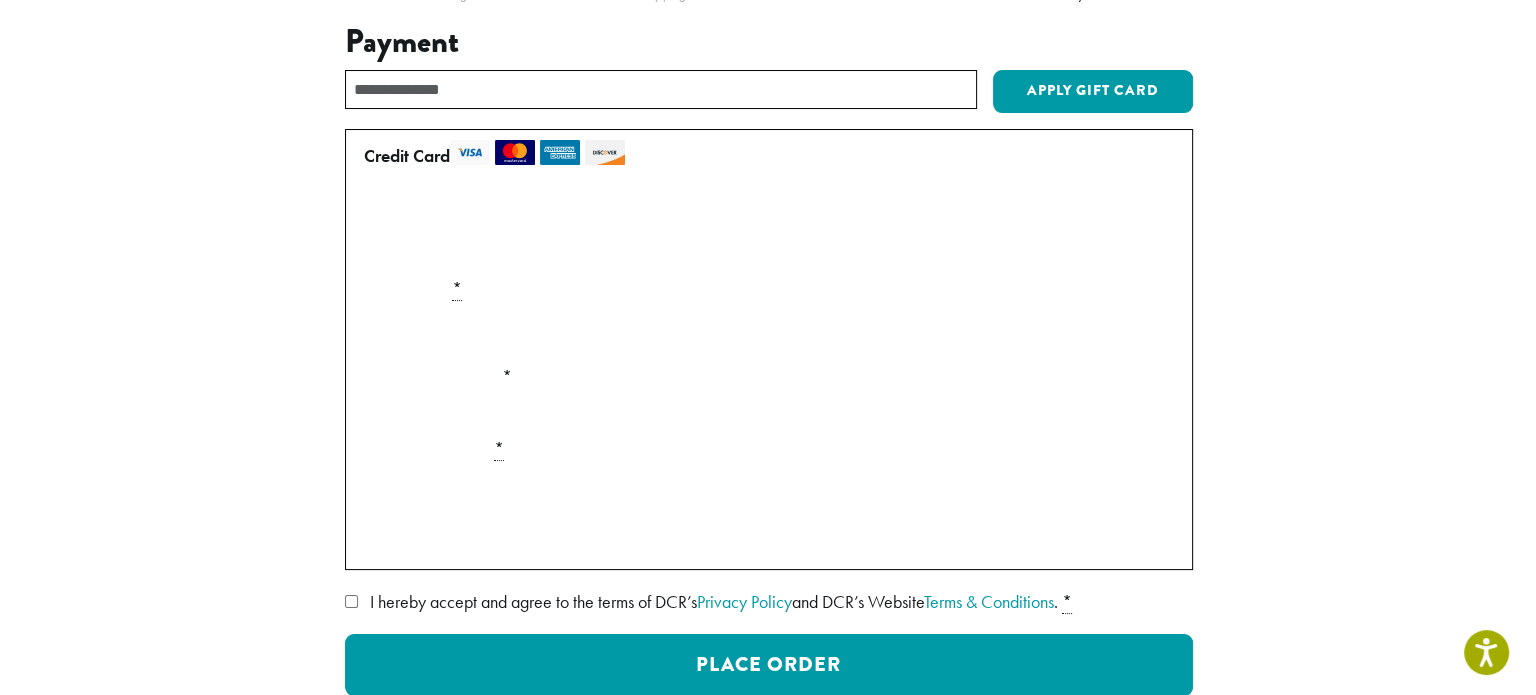 scroll, scrollTop: 271, scrollLeft: 0, axis: vertical 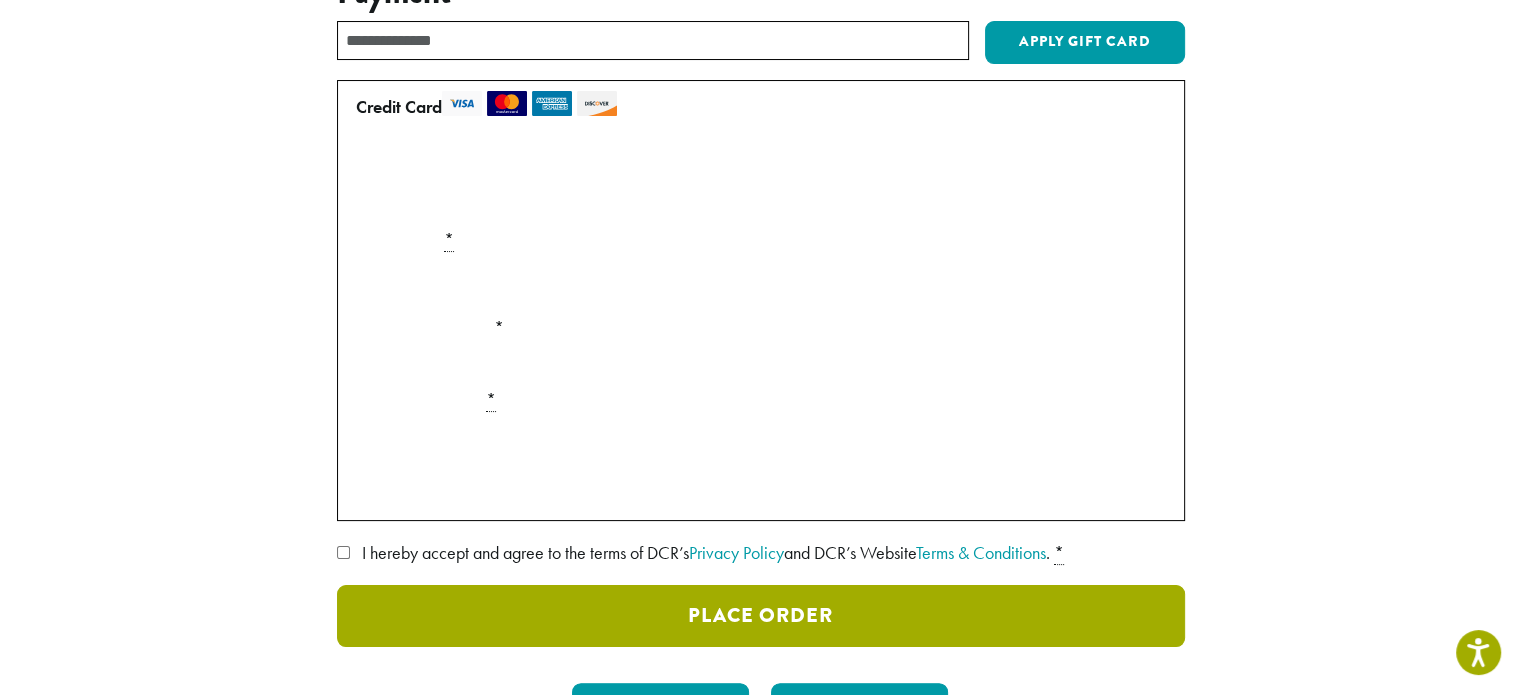 click on "Place Order" at bounding box center [761, 616] 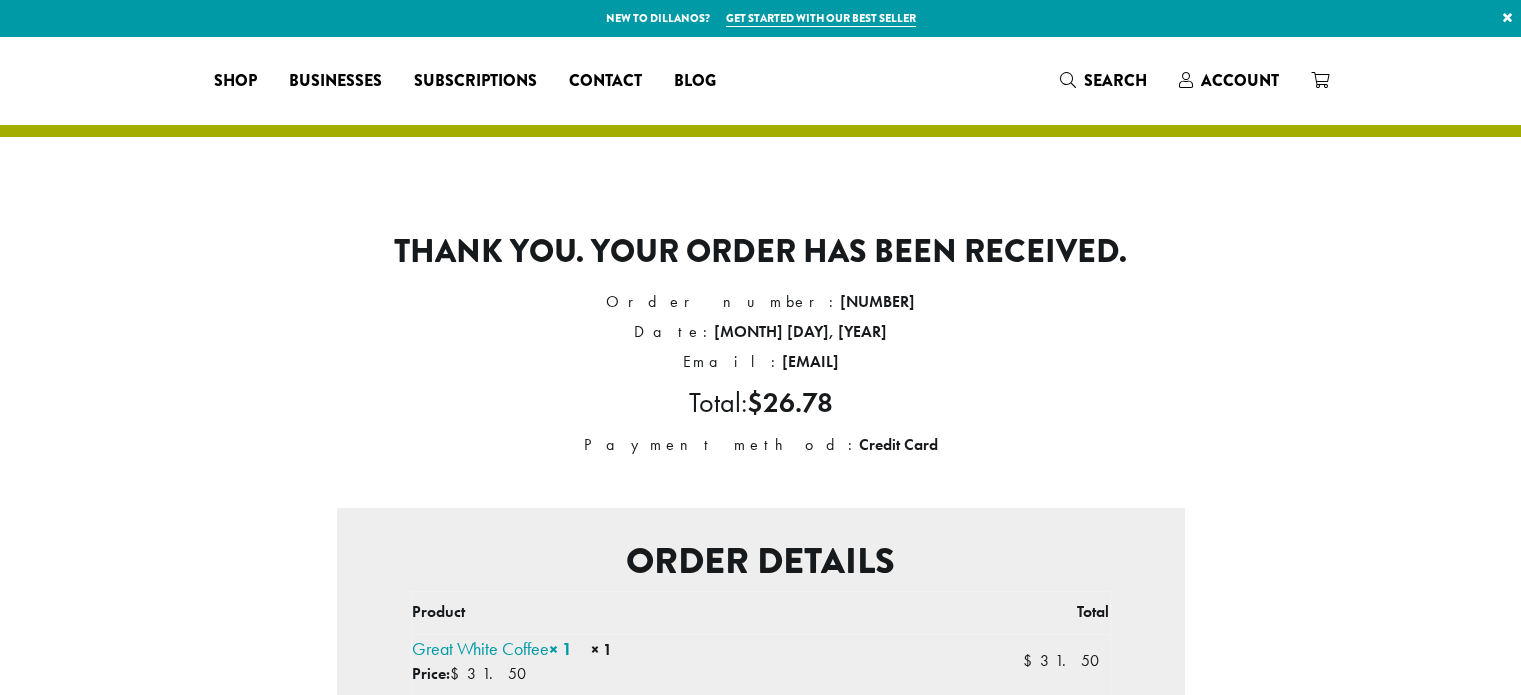 scroll, scrollTop: 0, scrollLeft: 0, axis: both 